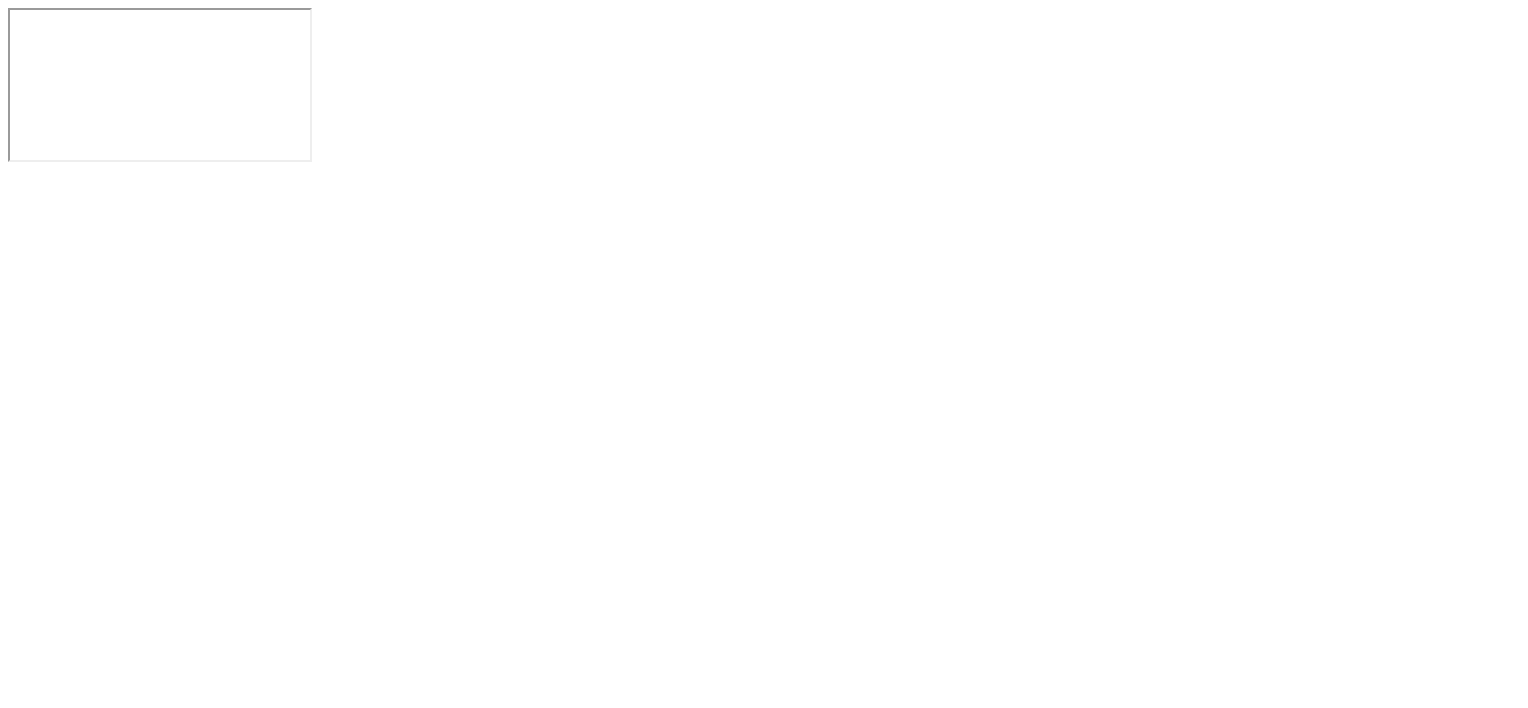 scroll, scrollTop: 0, scrollLeft: 0, axis: both 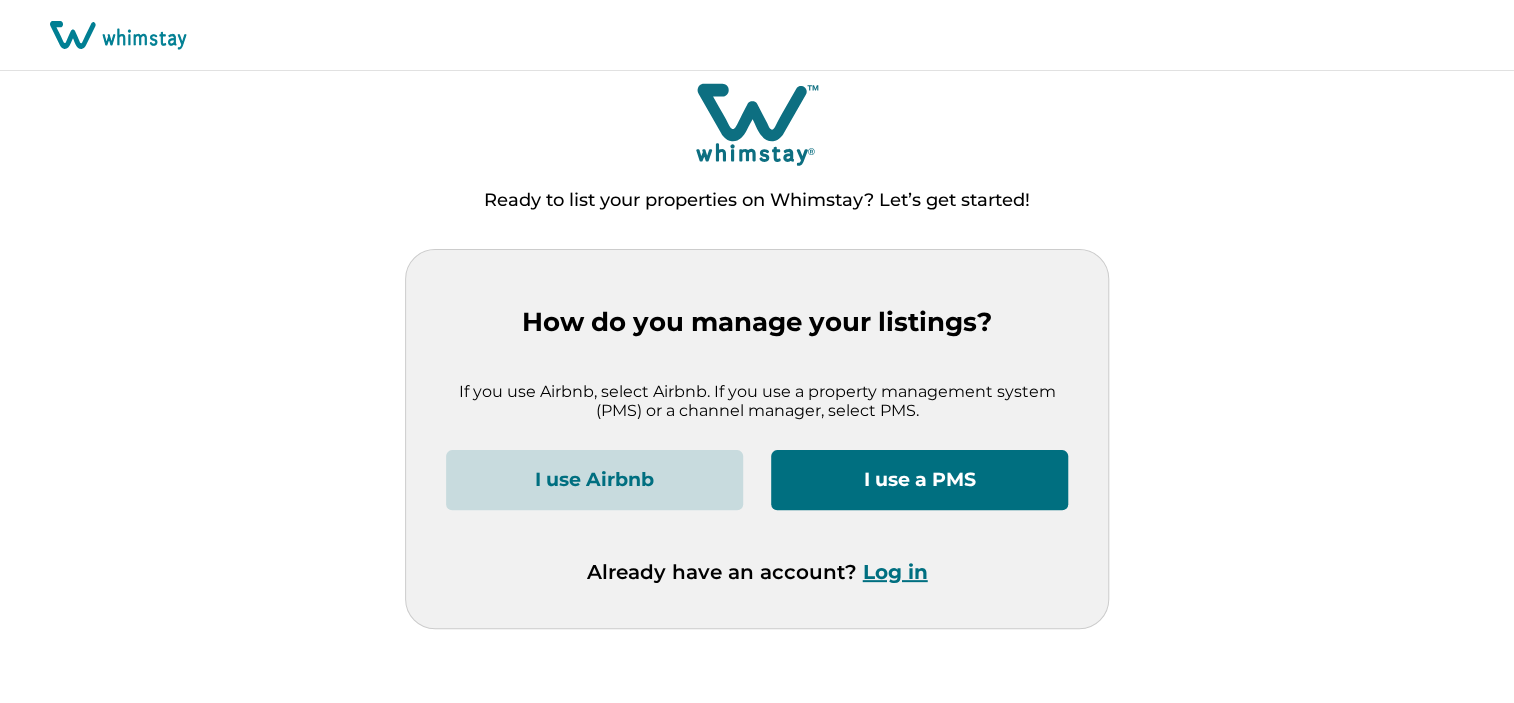 click on "Log in" at bounding box center [895, 572] 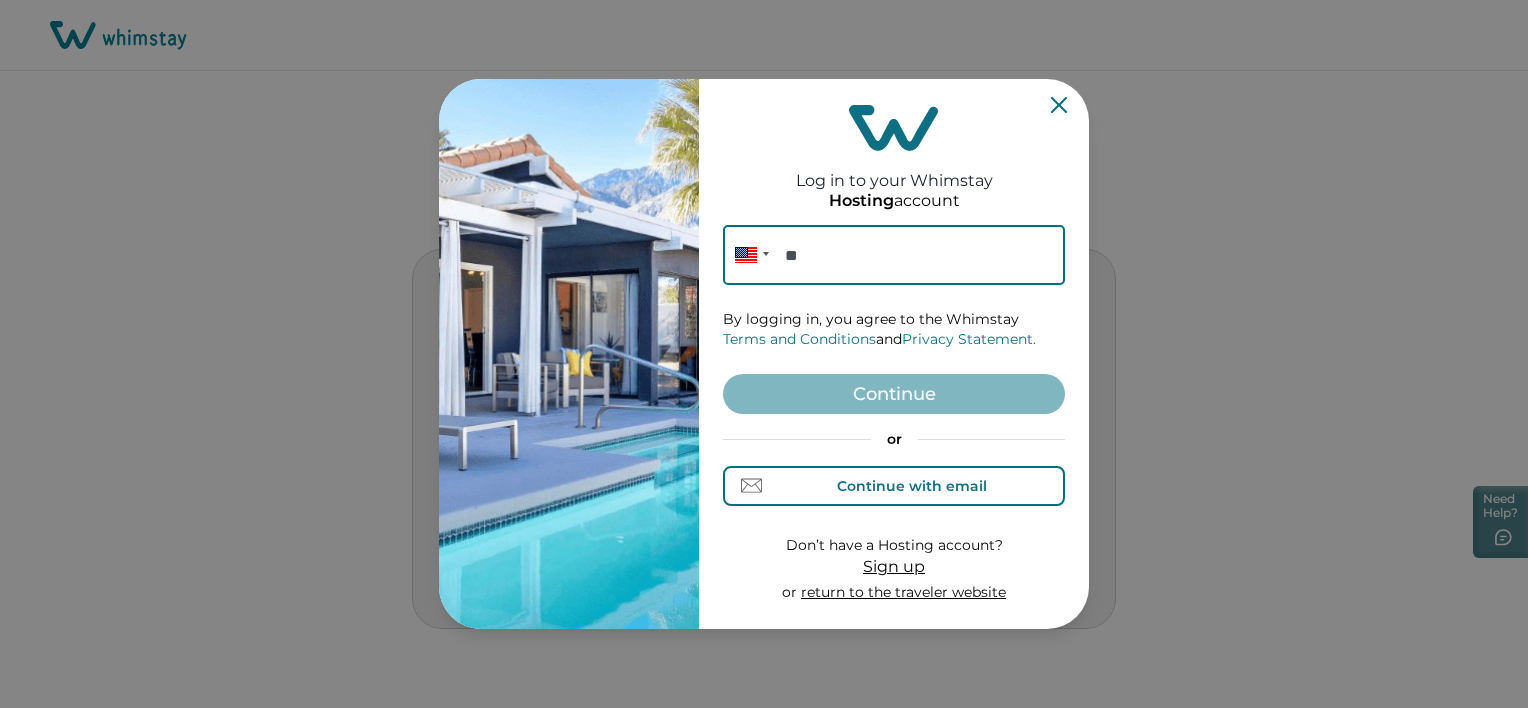 click on "Continue with email" at bounding box center [894, 486] 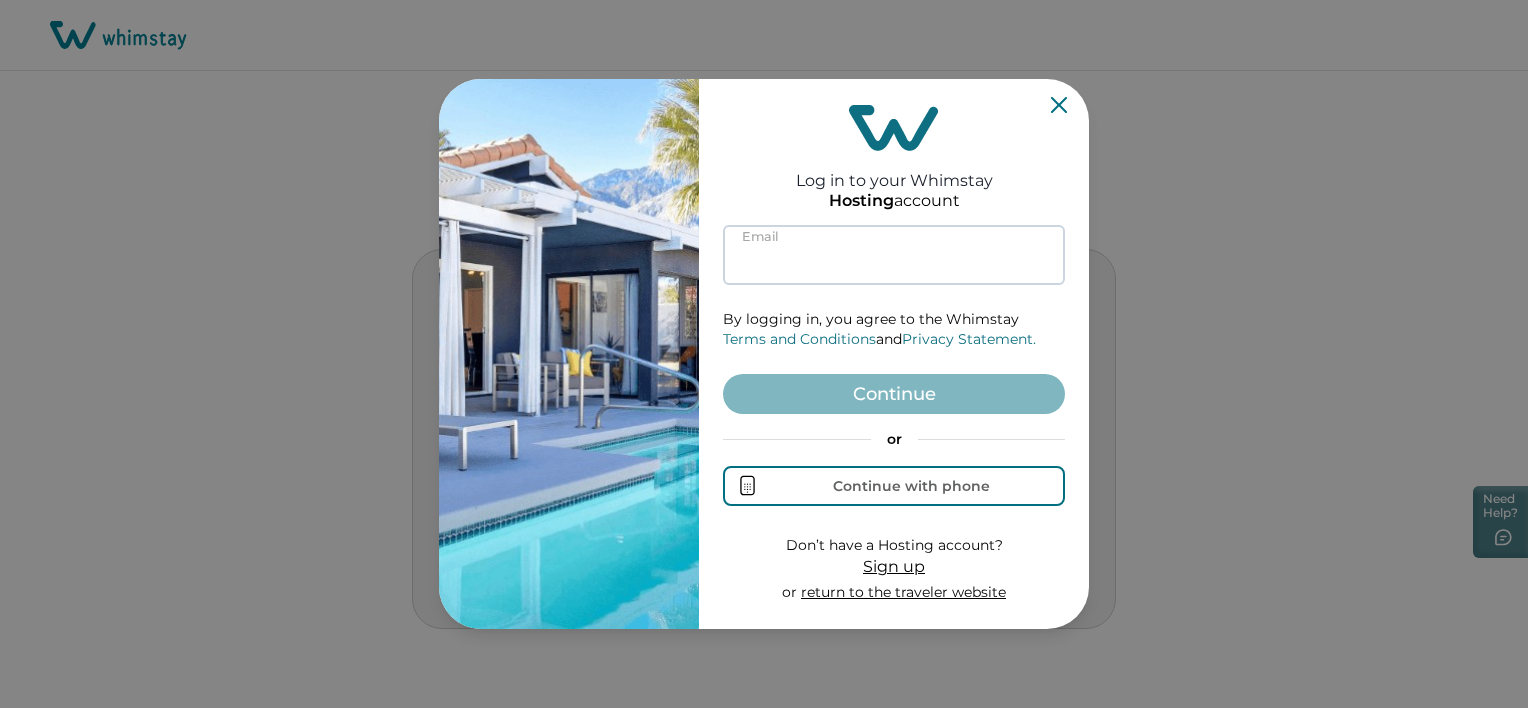 click at bounding box center (894, 255) 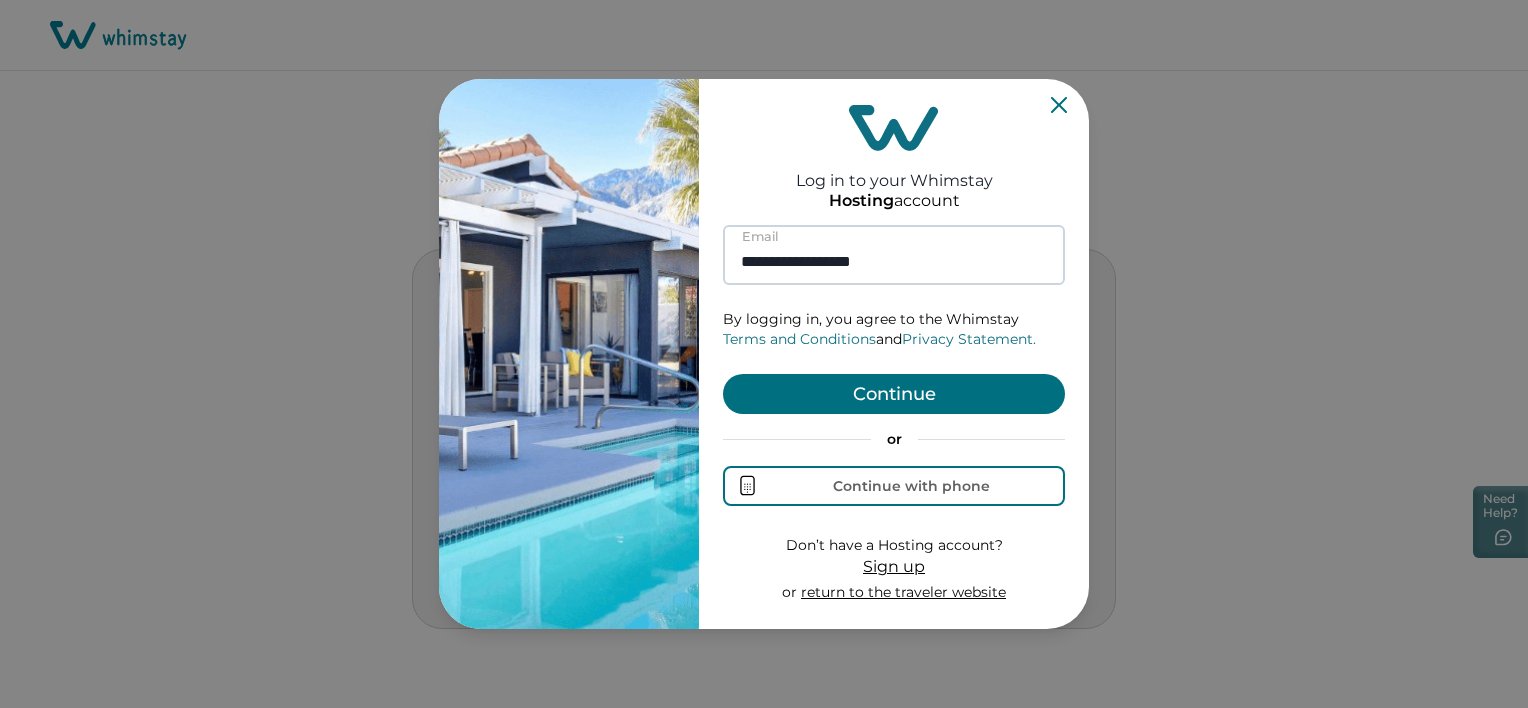 type on "**********" 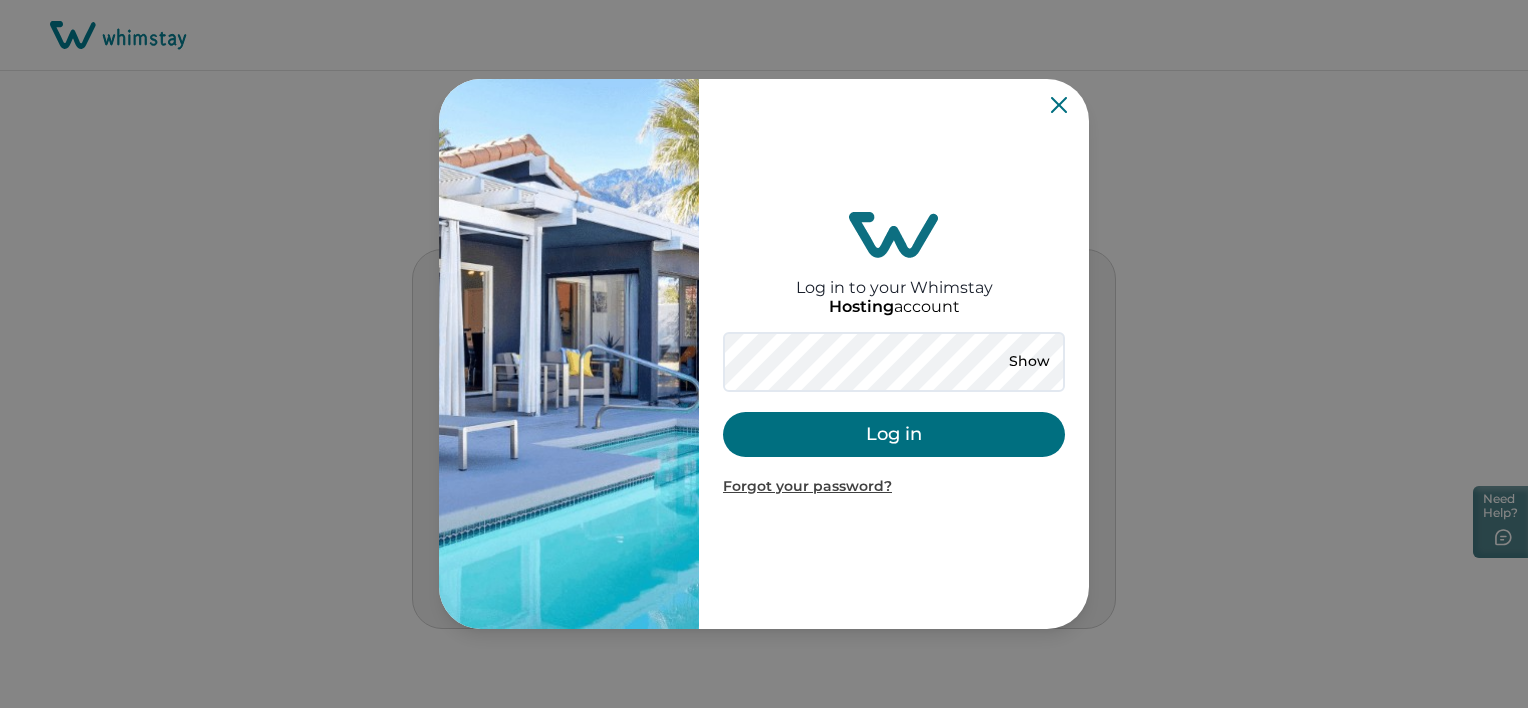 click on "Log in" at bounding box center (894, 434) 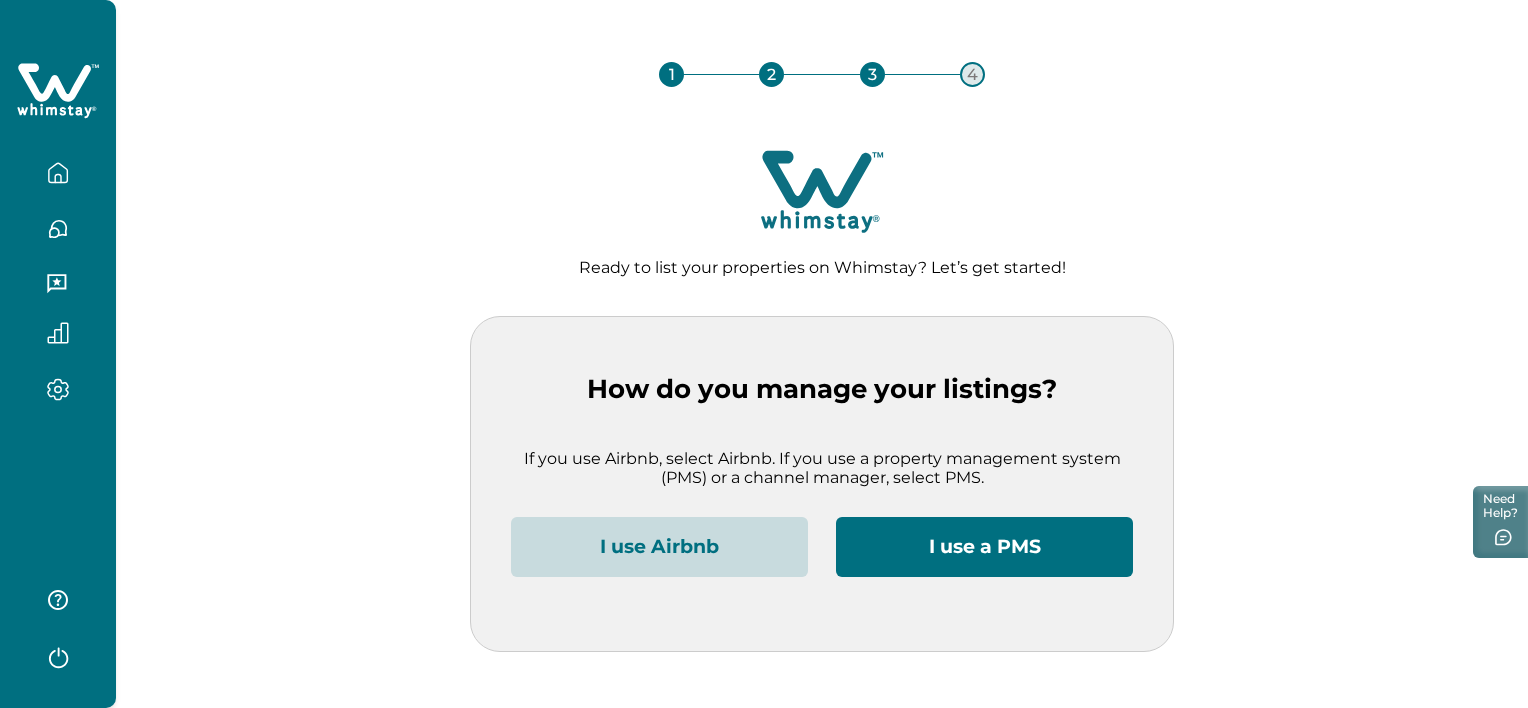 click on "I use Airbnb" at bounding box center (659, 547) 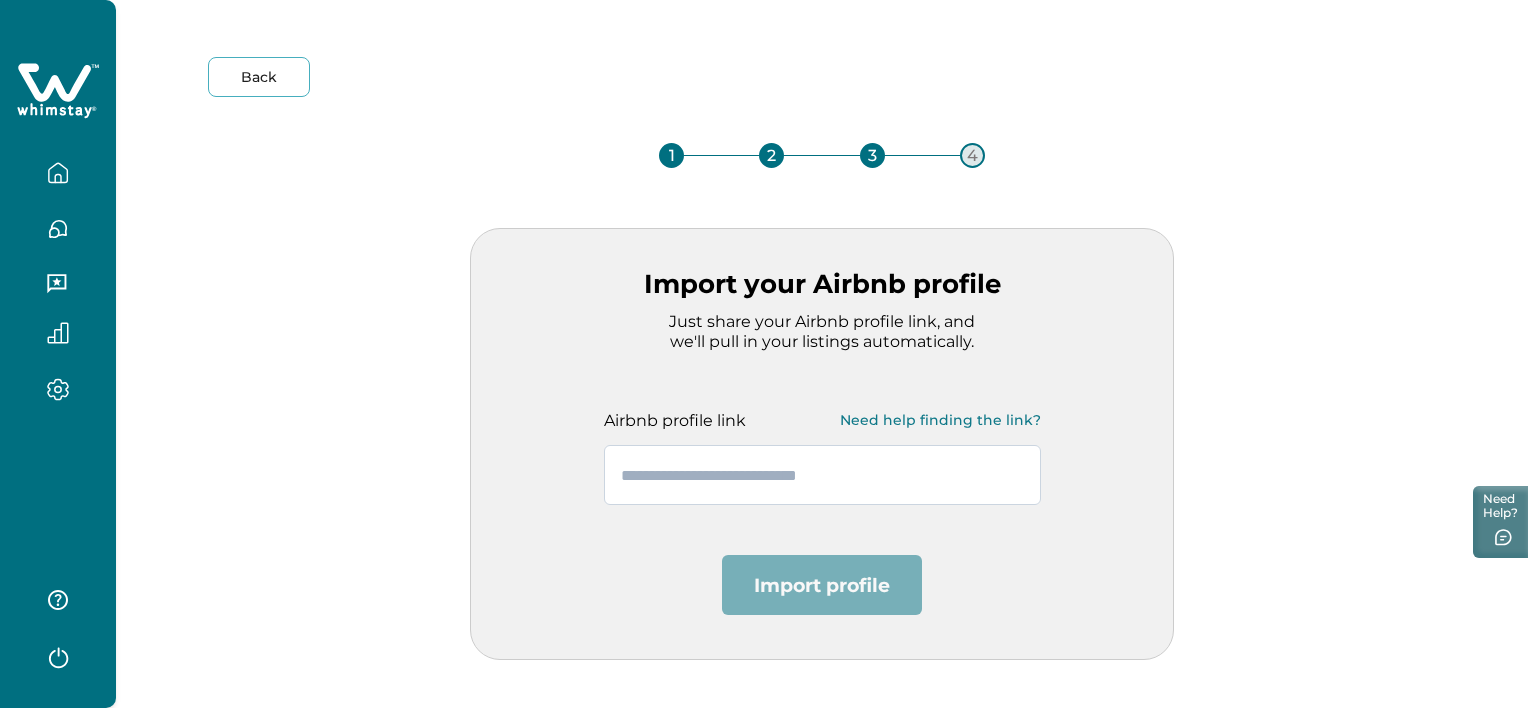 click at bounding box center [822, 475] 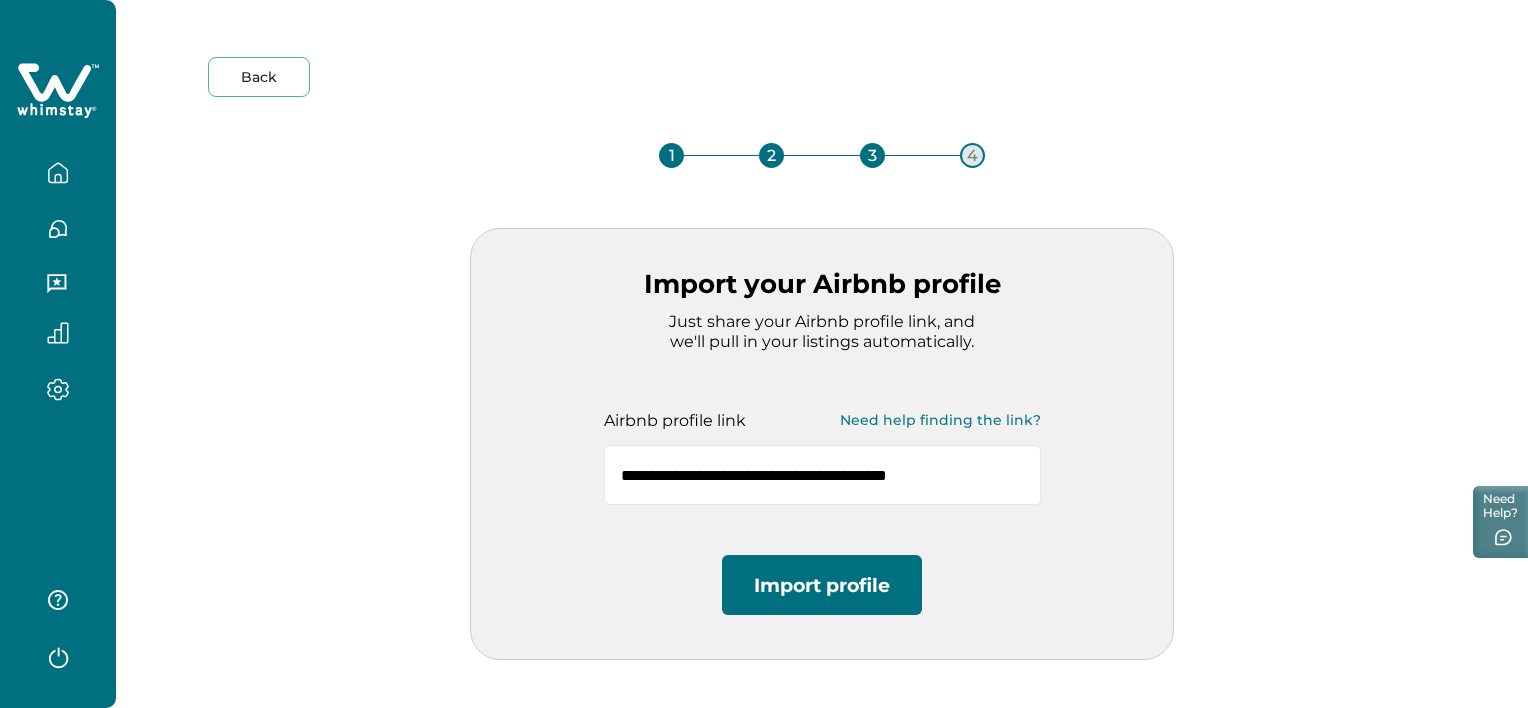 type on "**********" 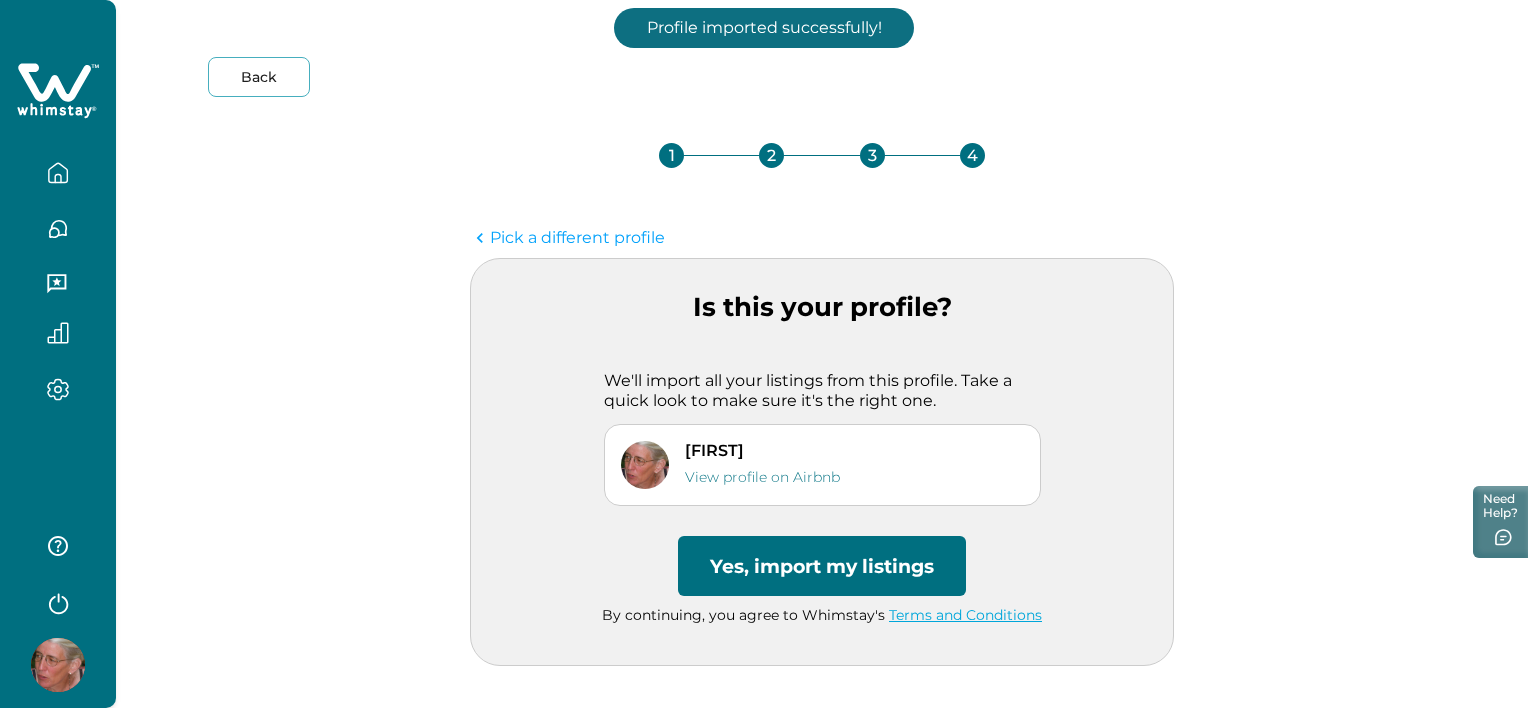 click on "Yes, import my listings" at bounding box center [822, 566] 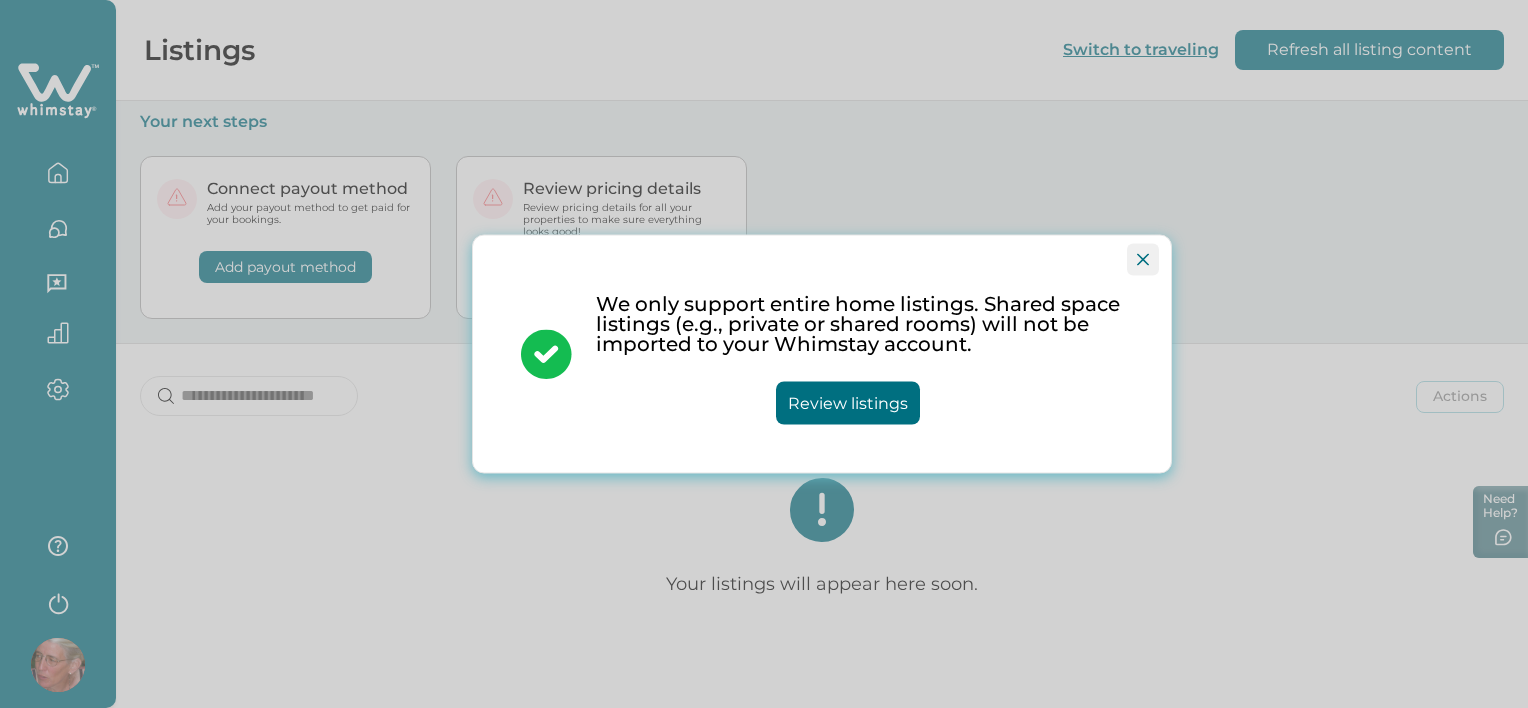 click 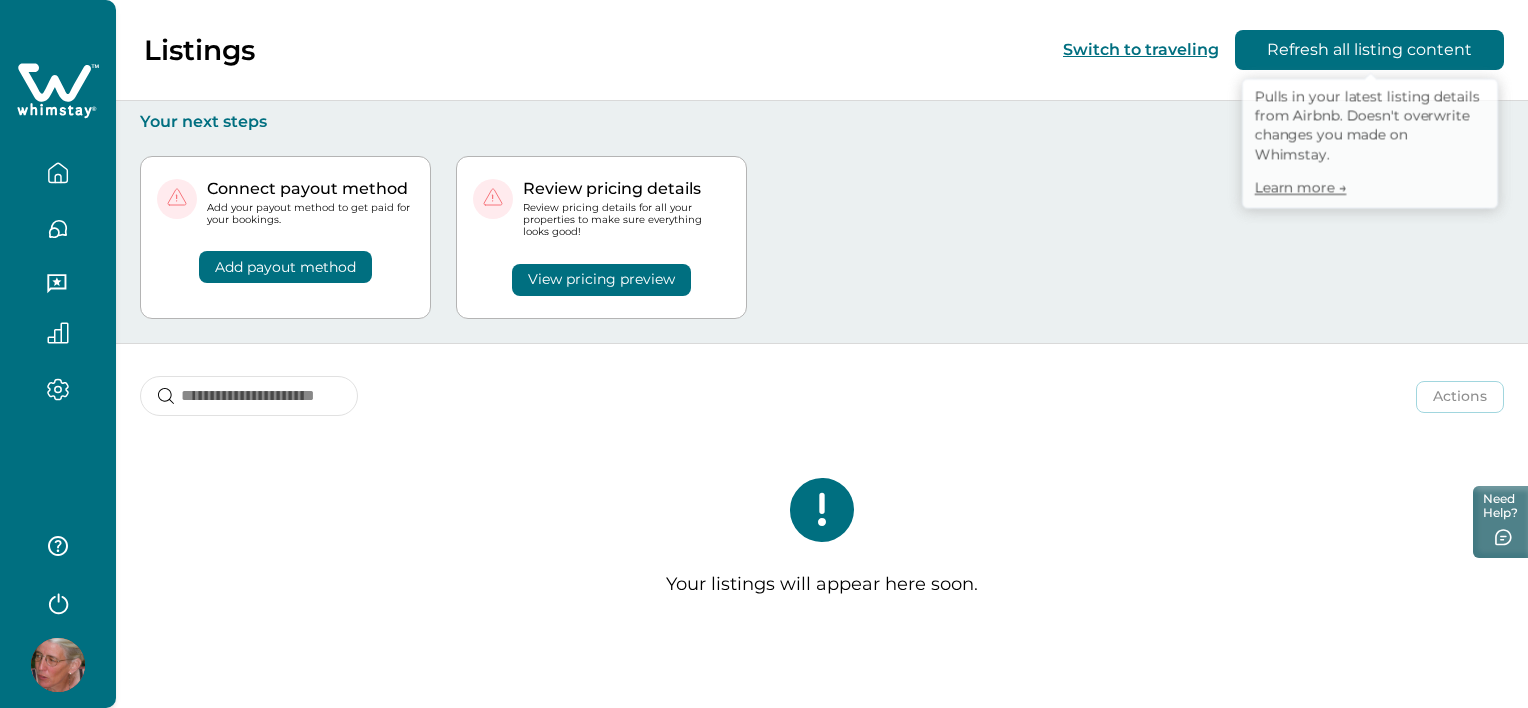 click on "Refresh all listing content" at bounding box center (1369, 50) 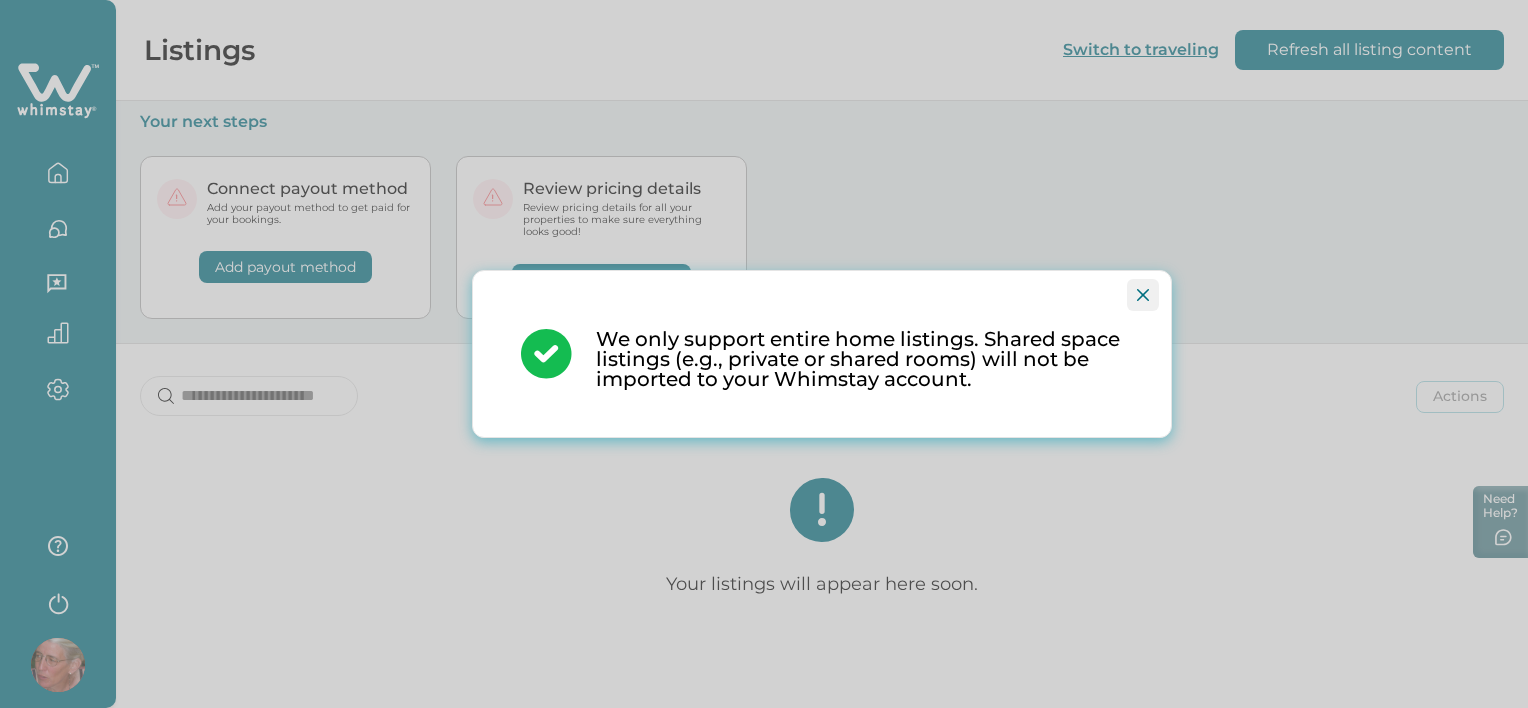 click at bounding box center [1143, 295] 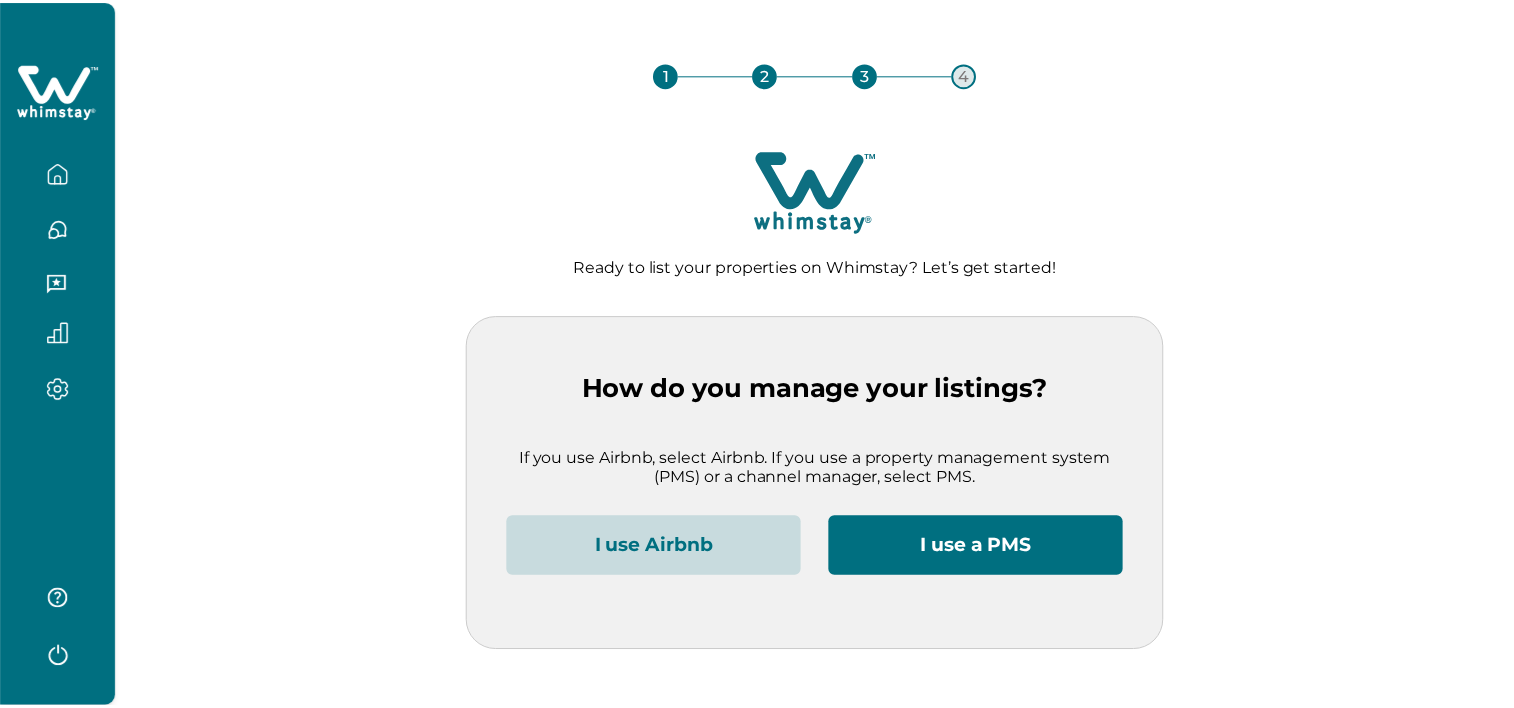scroll, scrollTop: 0, scrollLeft: 0, axis: both 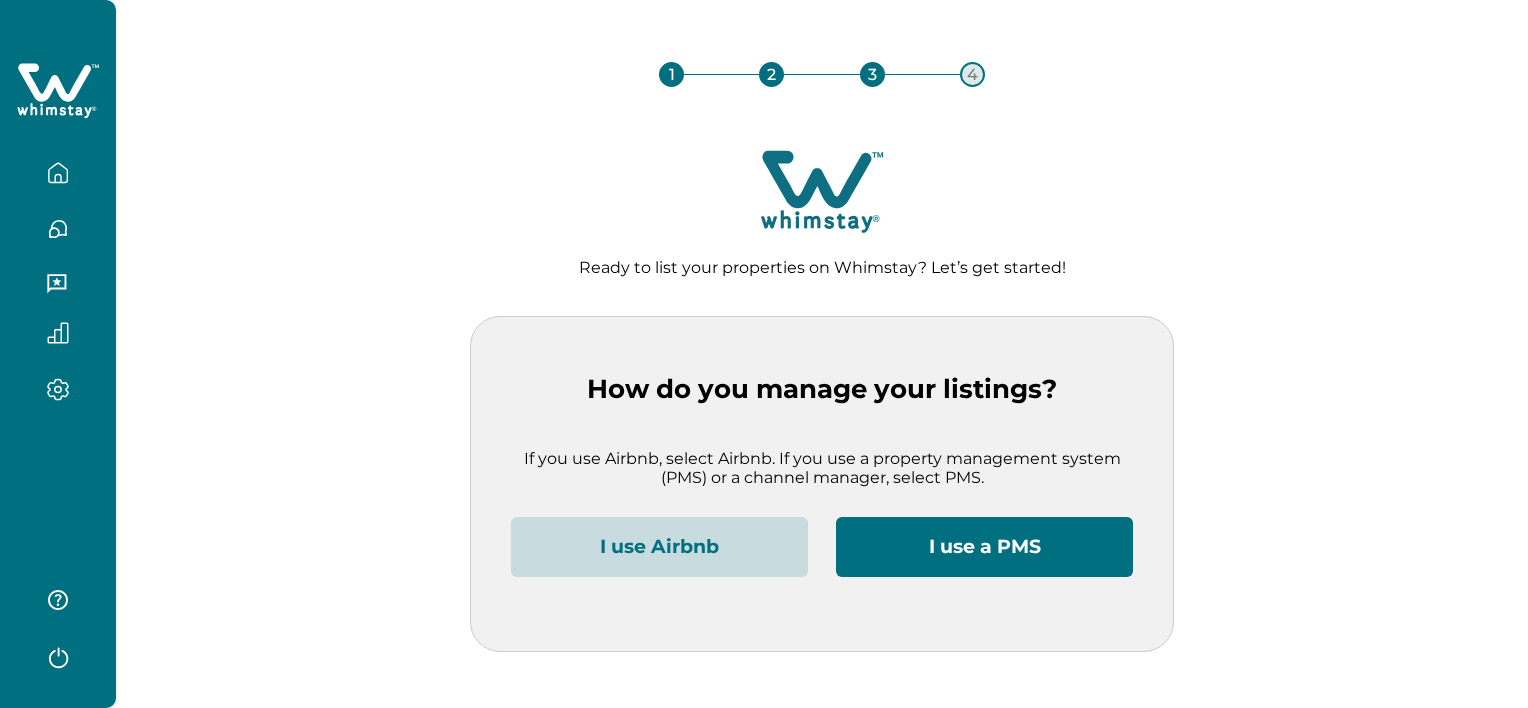 click on "I use Airbnb" at bounding box center (659, 547) 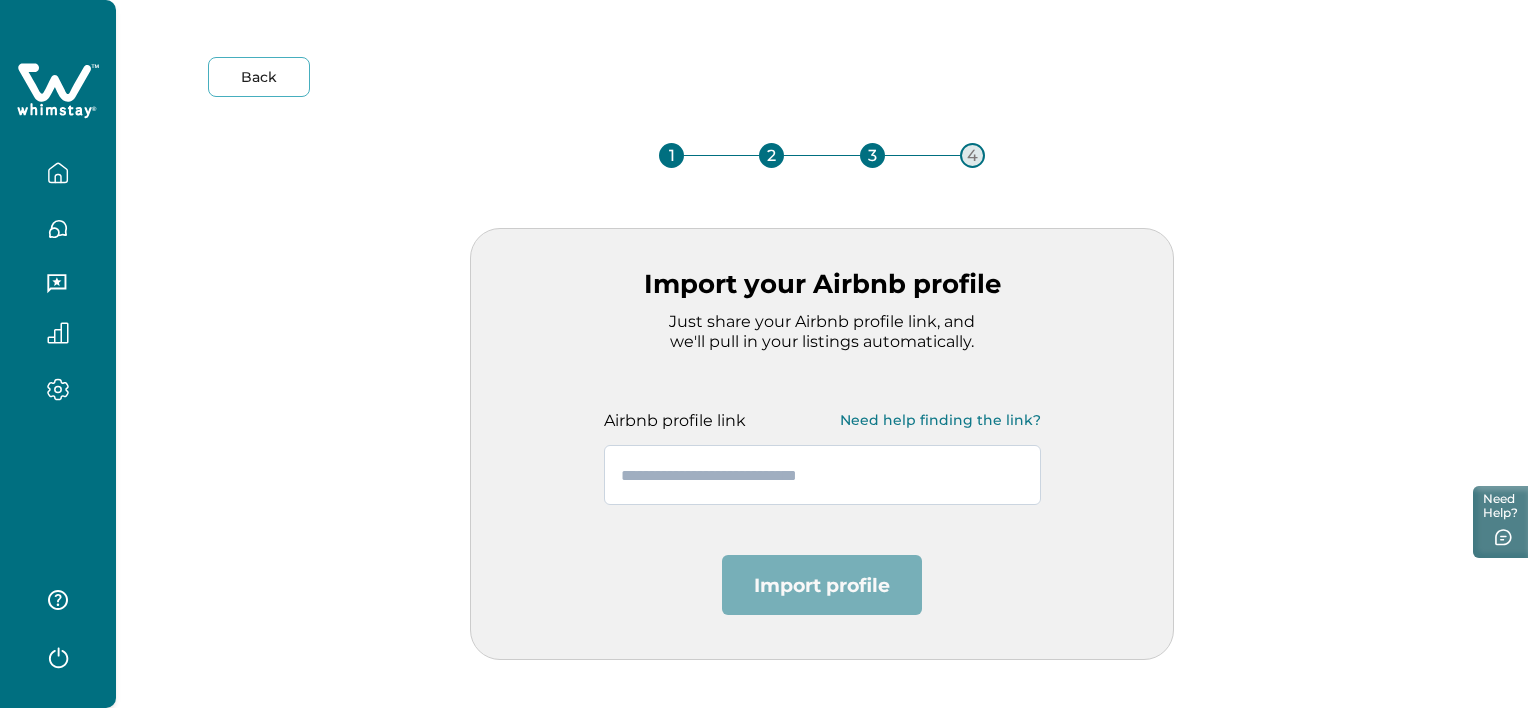click at bounding box center (822, 475) 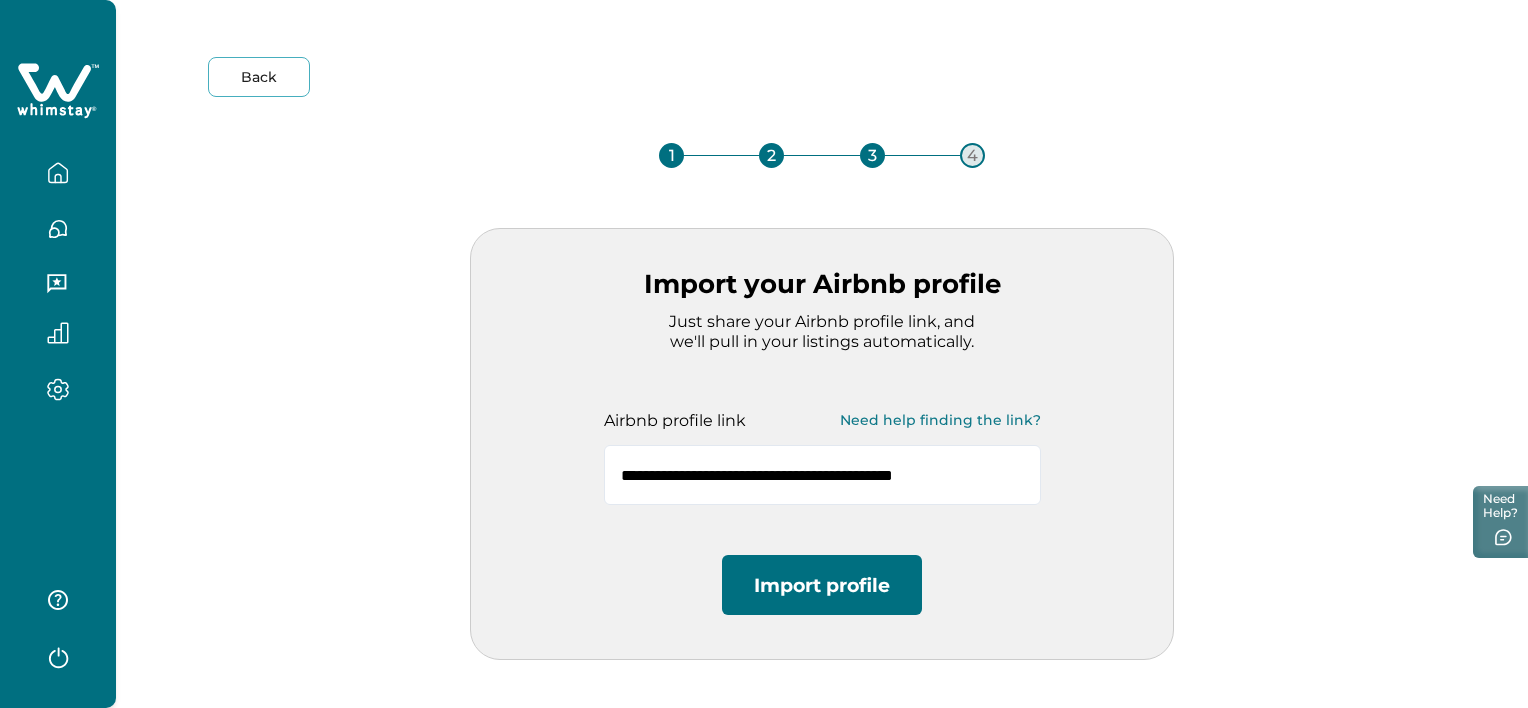type on "**********" 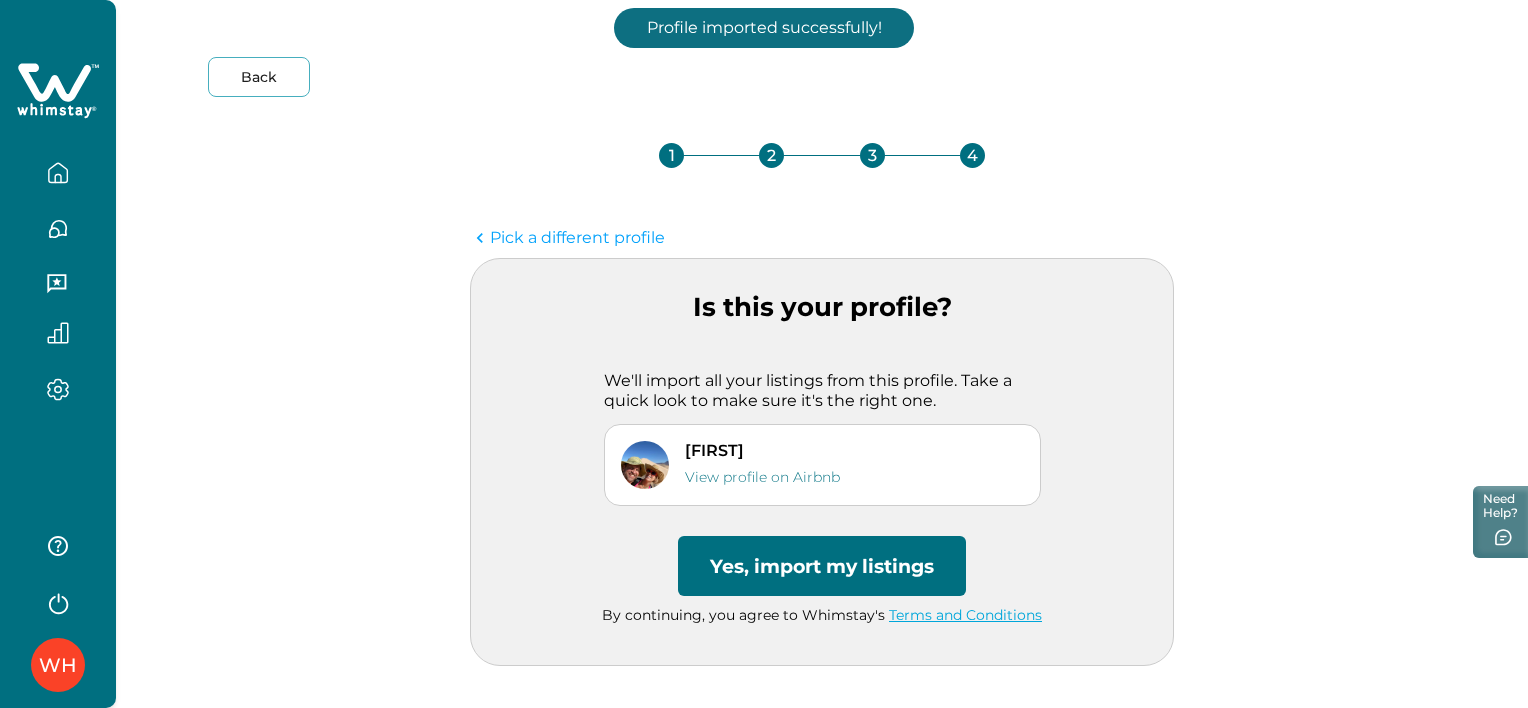 click on "Yes, import my listings" at bounding box center [822, 566] 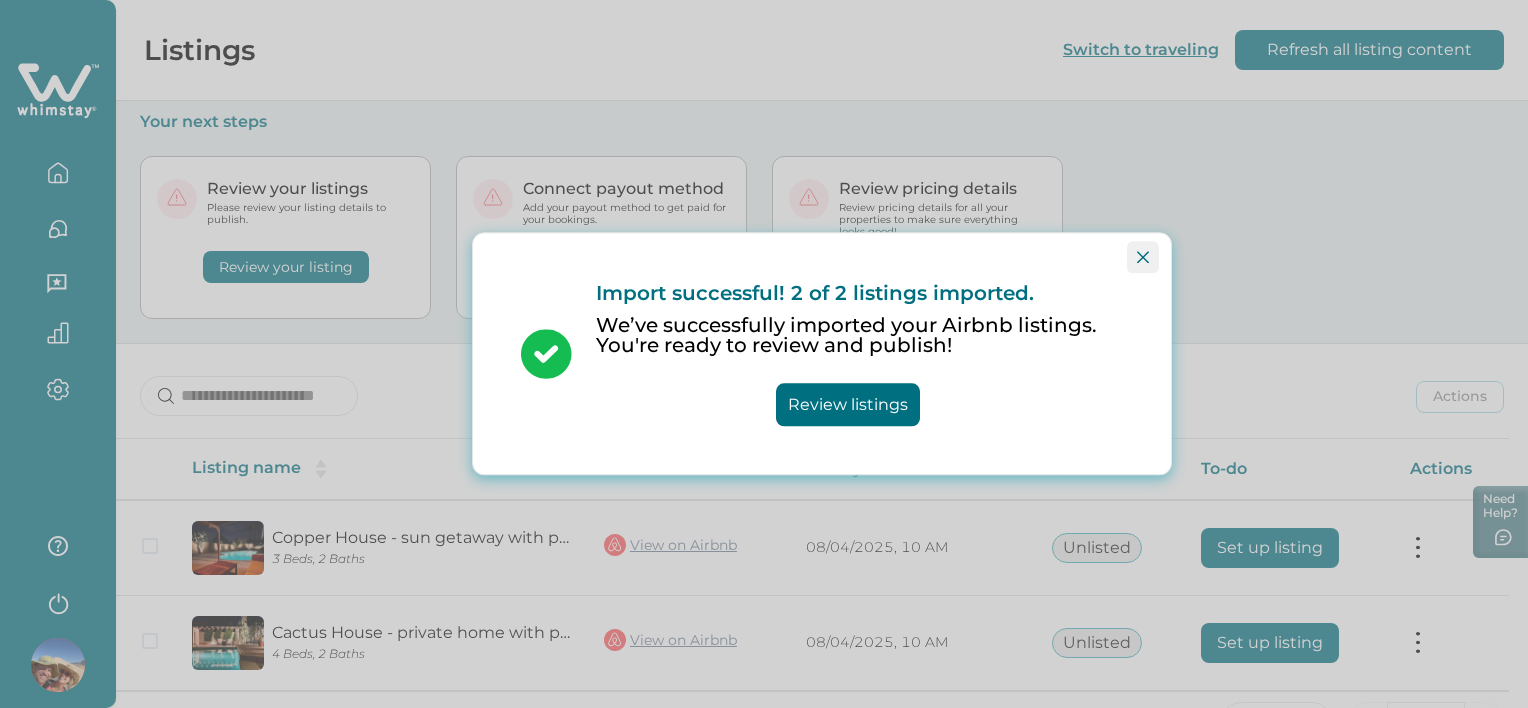 click 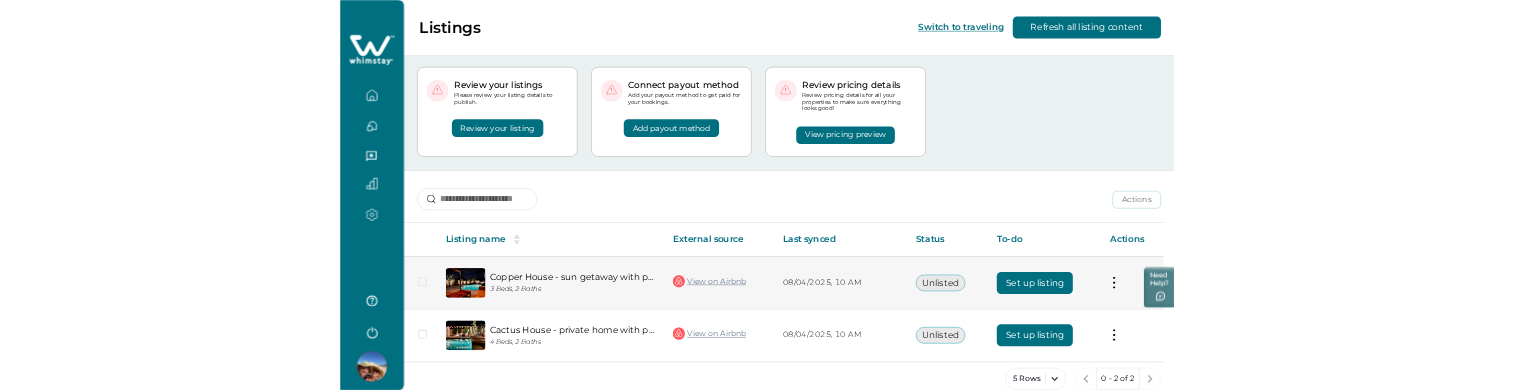 scroll, scrollTop: 64, scrollLeft: 0, axis: vertical 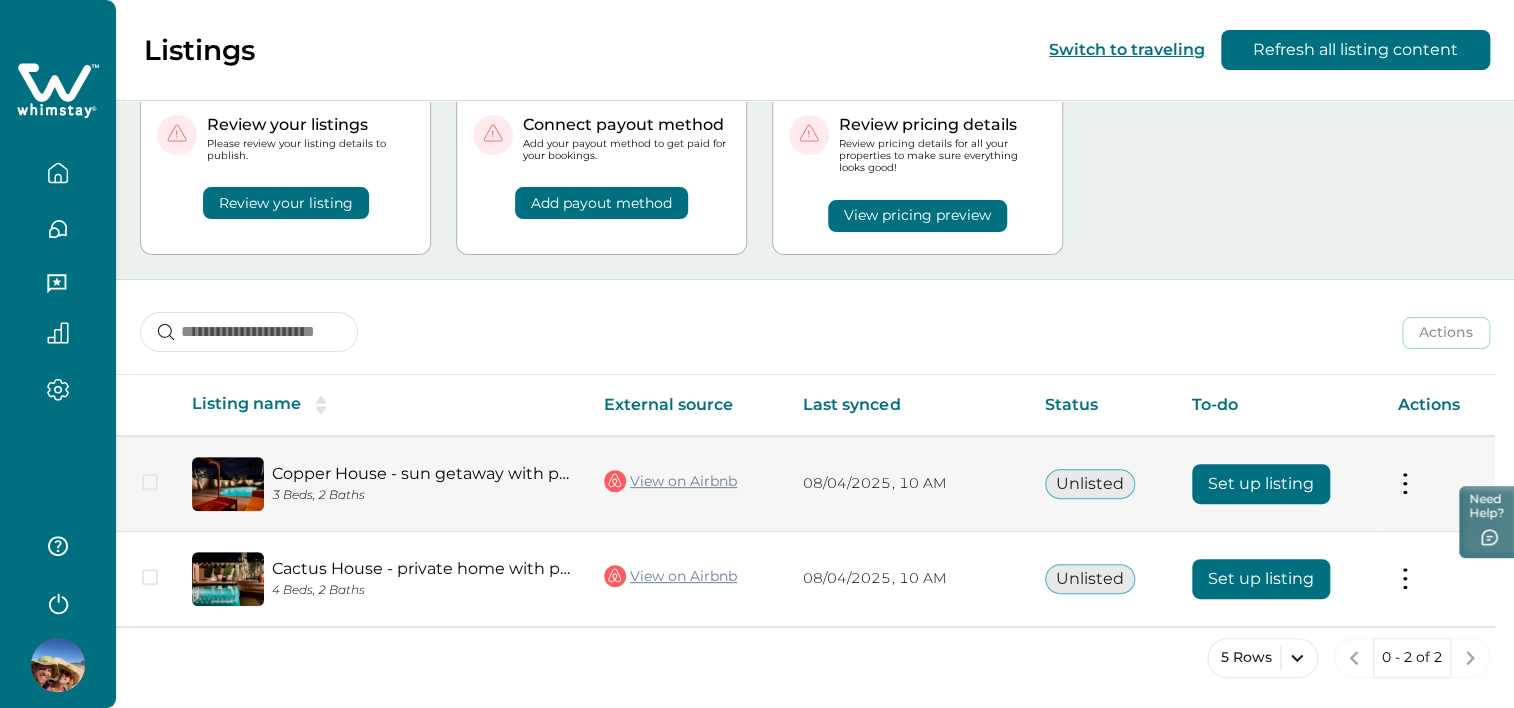click on "Set up listing" at bounding box center (1261, 484) 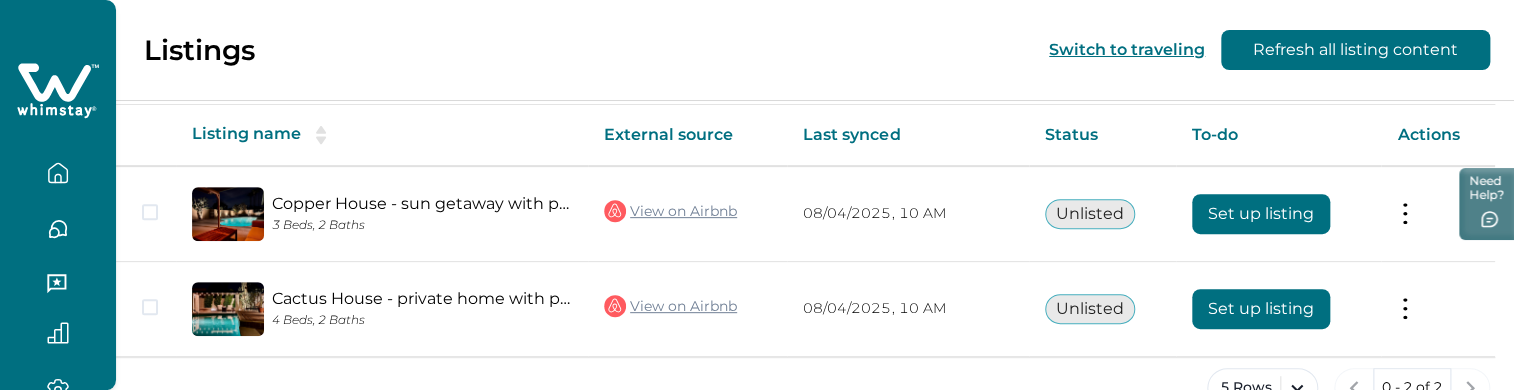 scroll, scrollTop: 364, scrollLeft: 0, axis: vertical 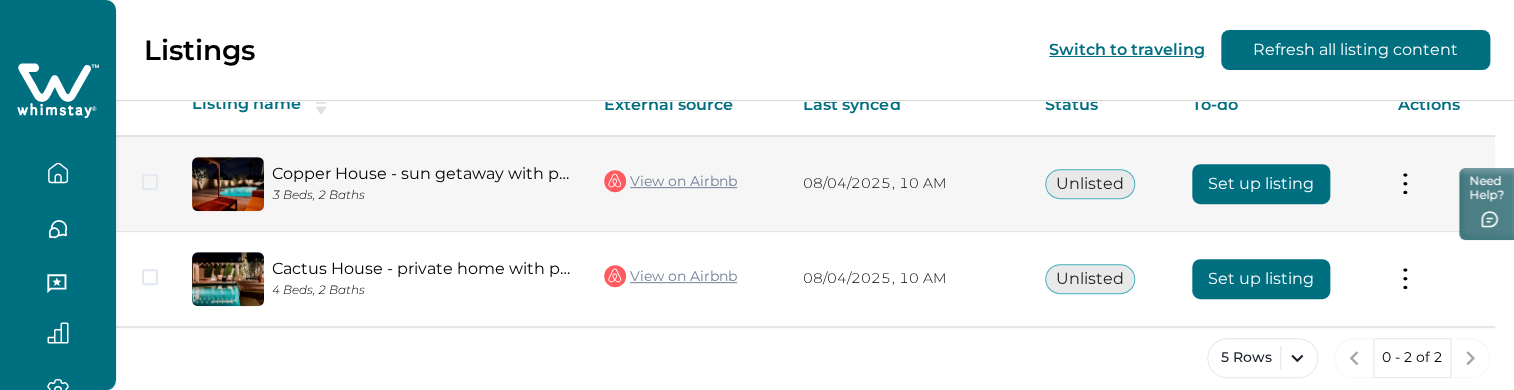 click on "Set up listing" at bounding box center (1261, 184) 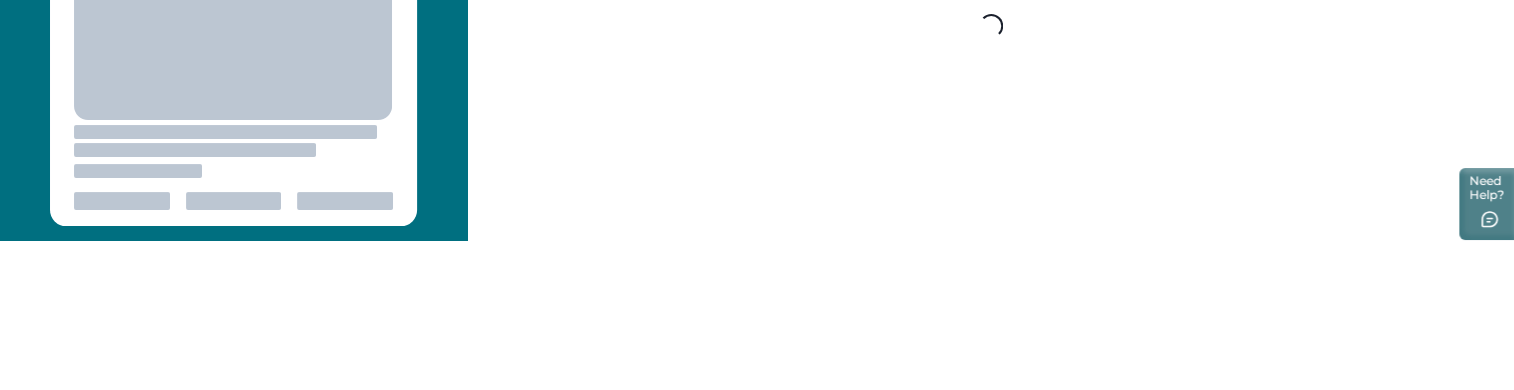 scroll, scrollTop: 0, scrollLeft: 0, axis: both 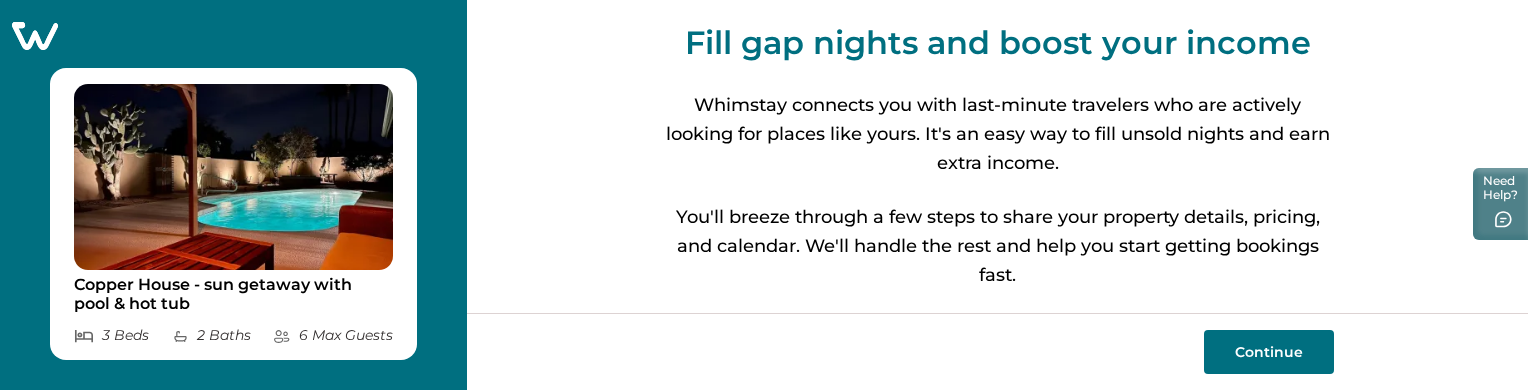 click 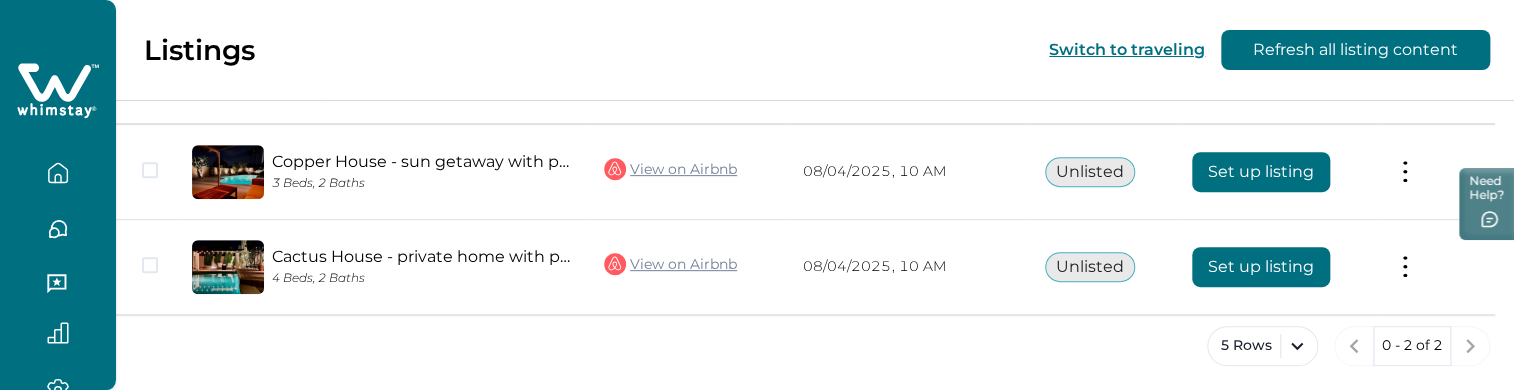 scroll, scrollTop: 381, scrollLeft: 0, axis: vertical 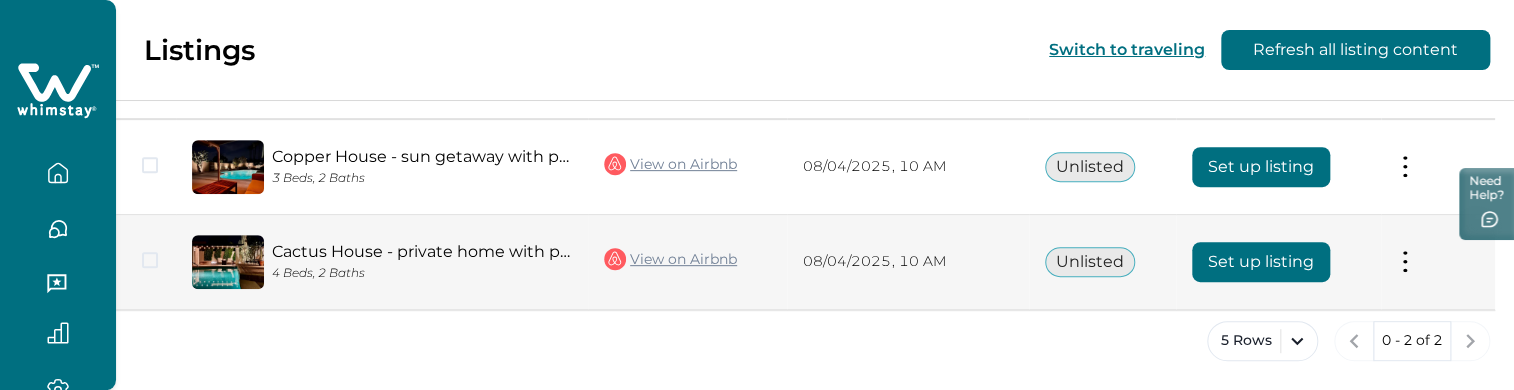 click on "Set up listing" at bounding box center (1261, 262) 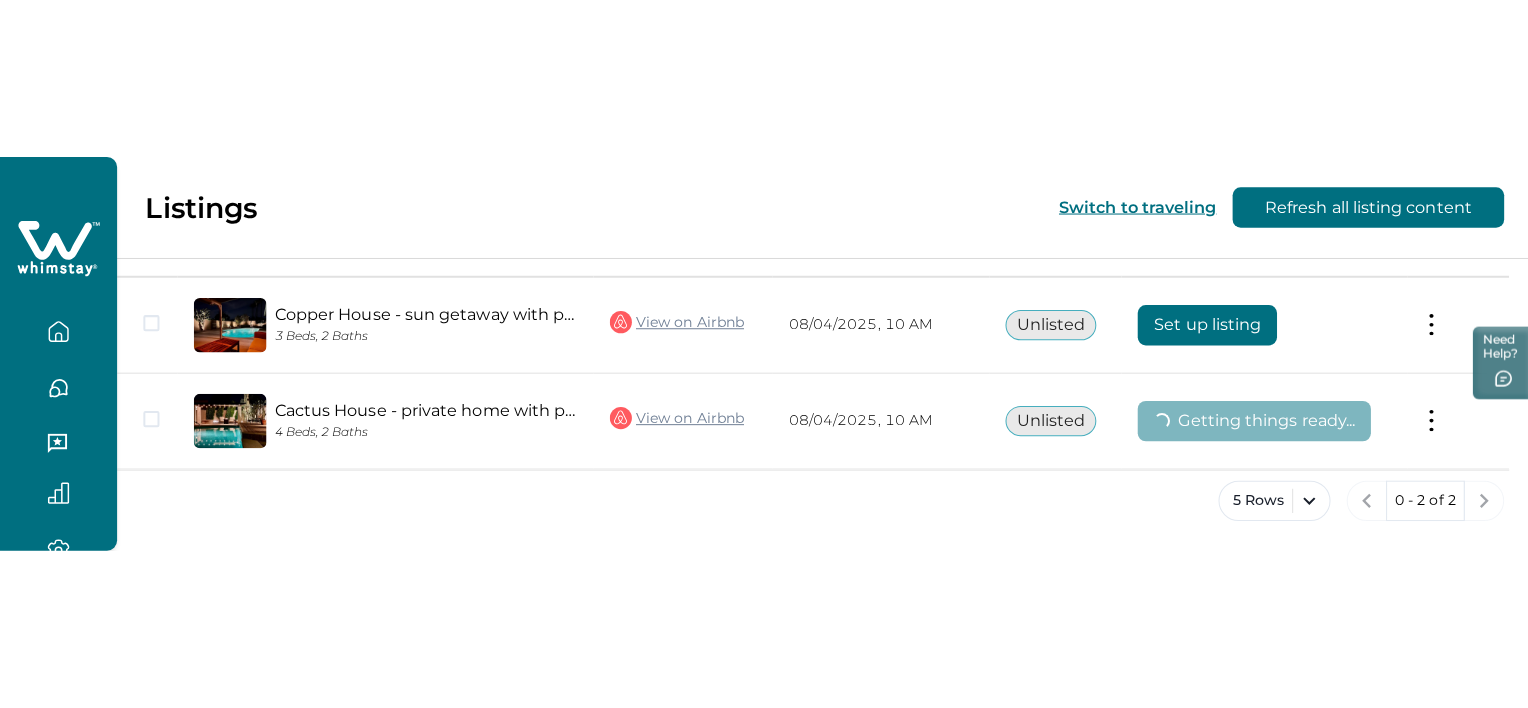 scroll, scrollTop: 0, scrollLeft: 0, axis: both 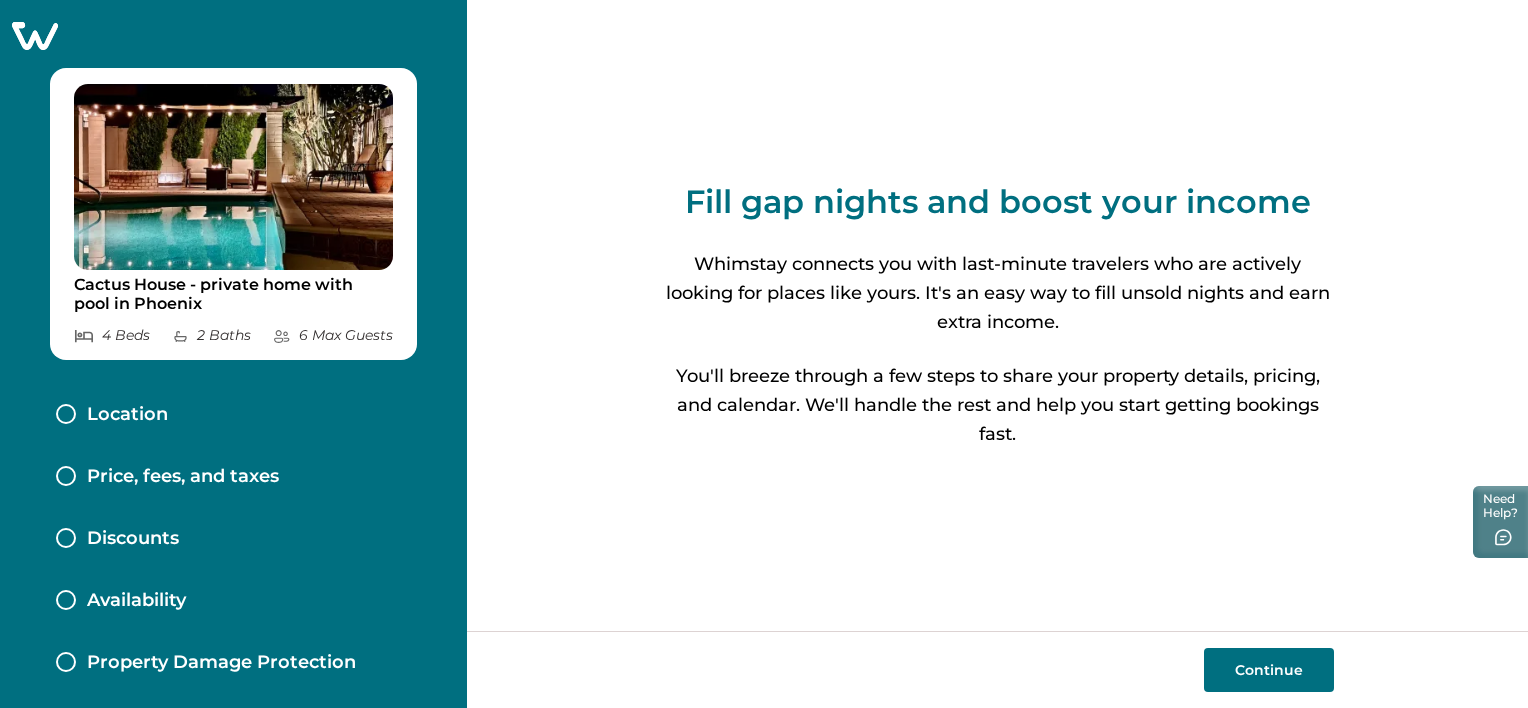 click on "Continue" at bounding box center (1269, 670) 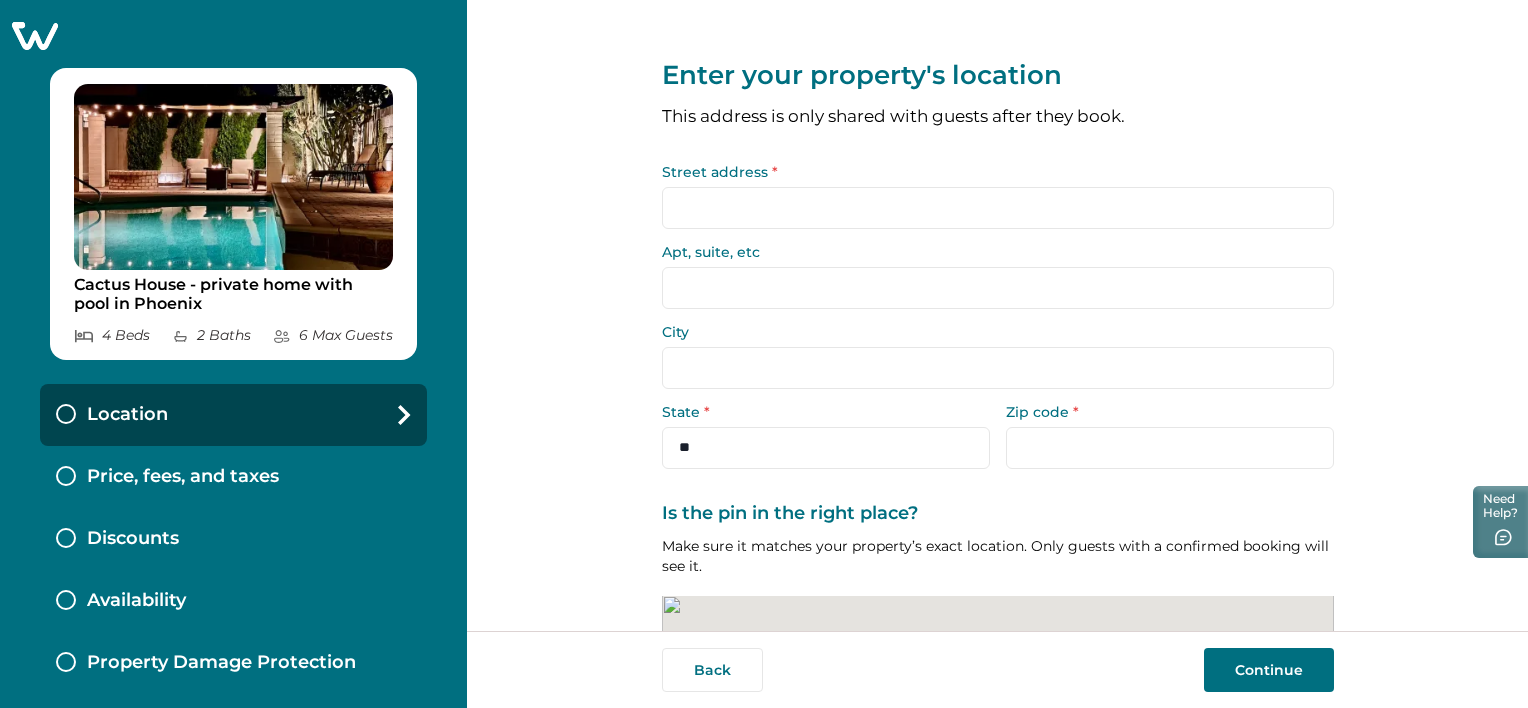 click on "Street address *" at bounding box center [998, 208] 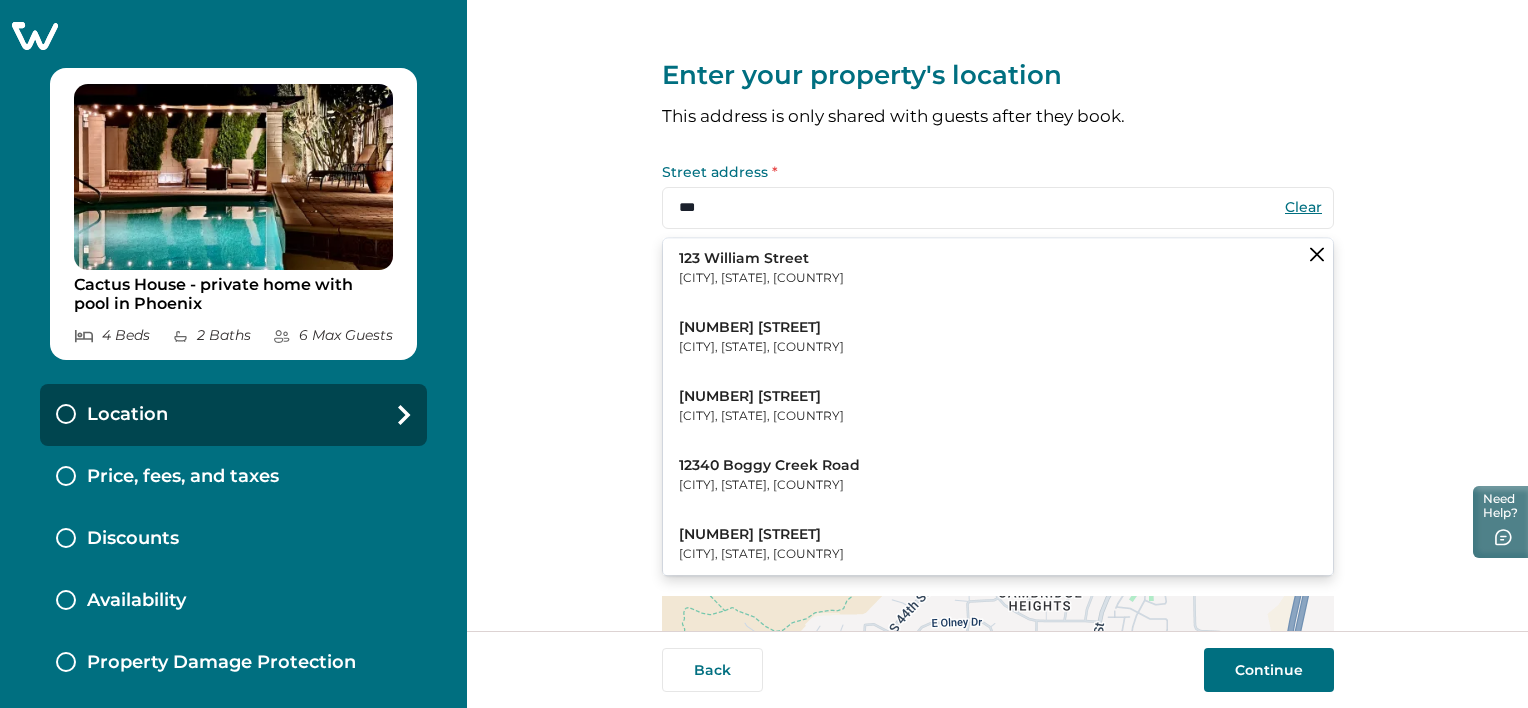 click on "123 William Street" at bounding box center [761, 259] 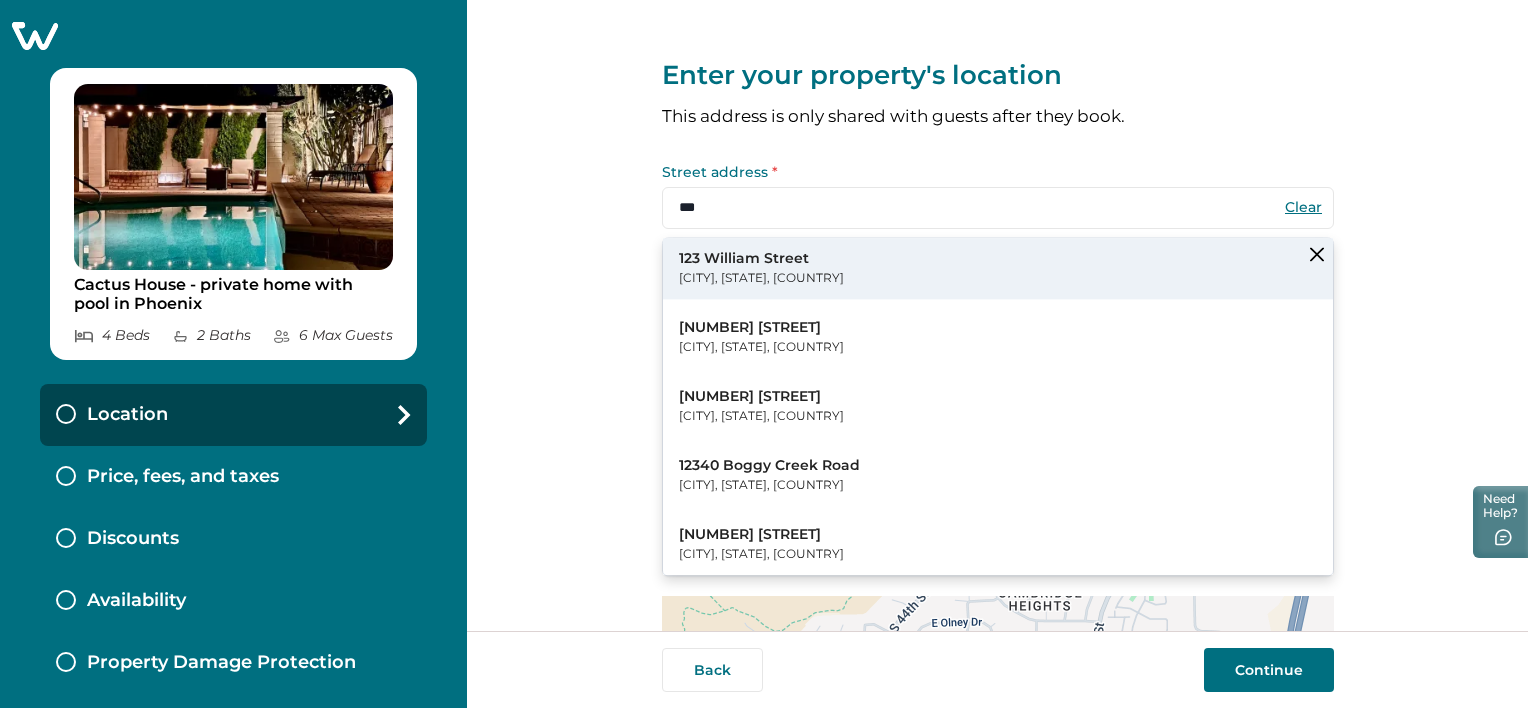 type on "**********" 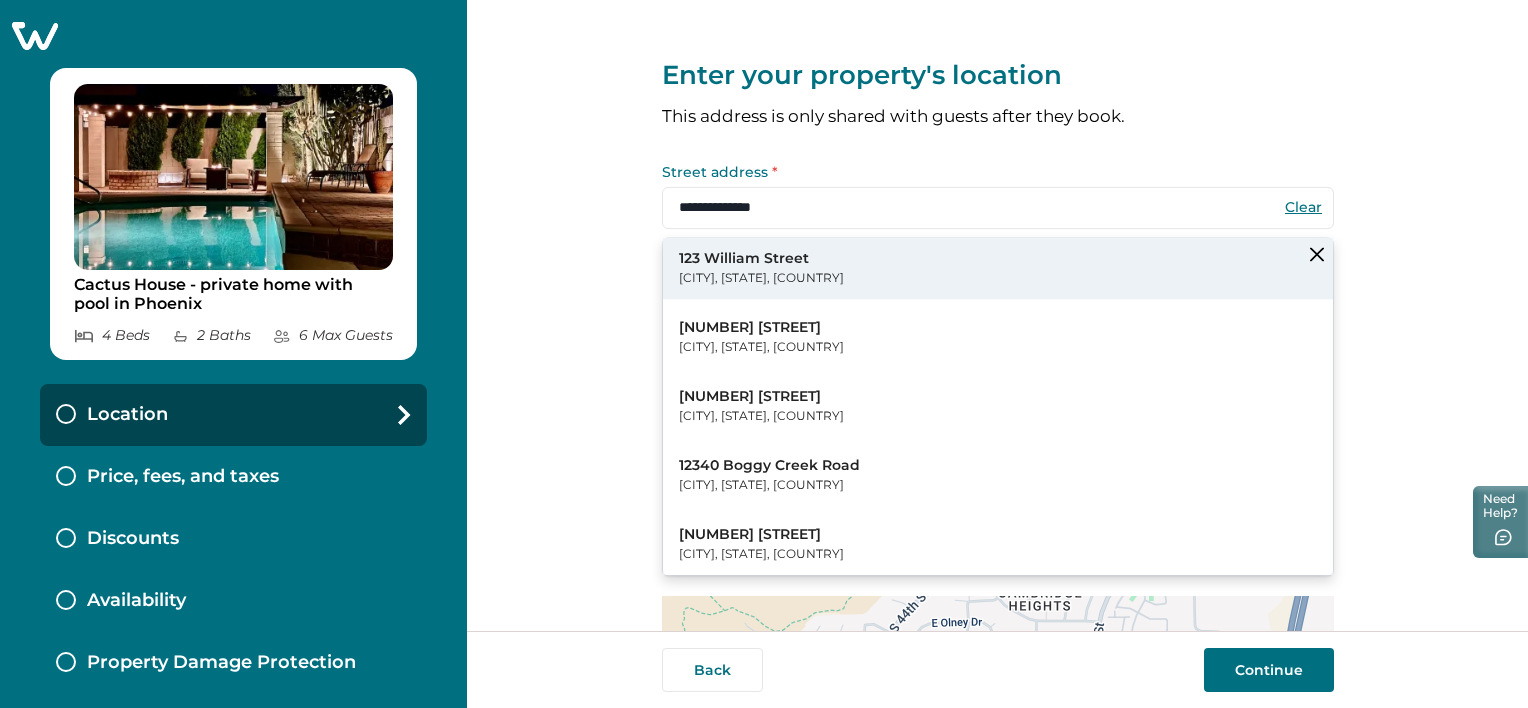 type on "********" 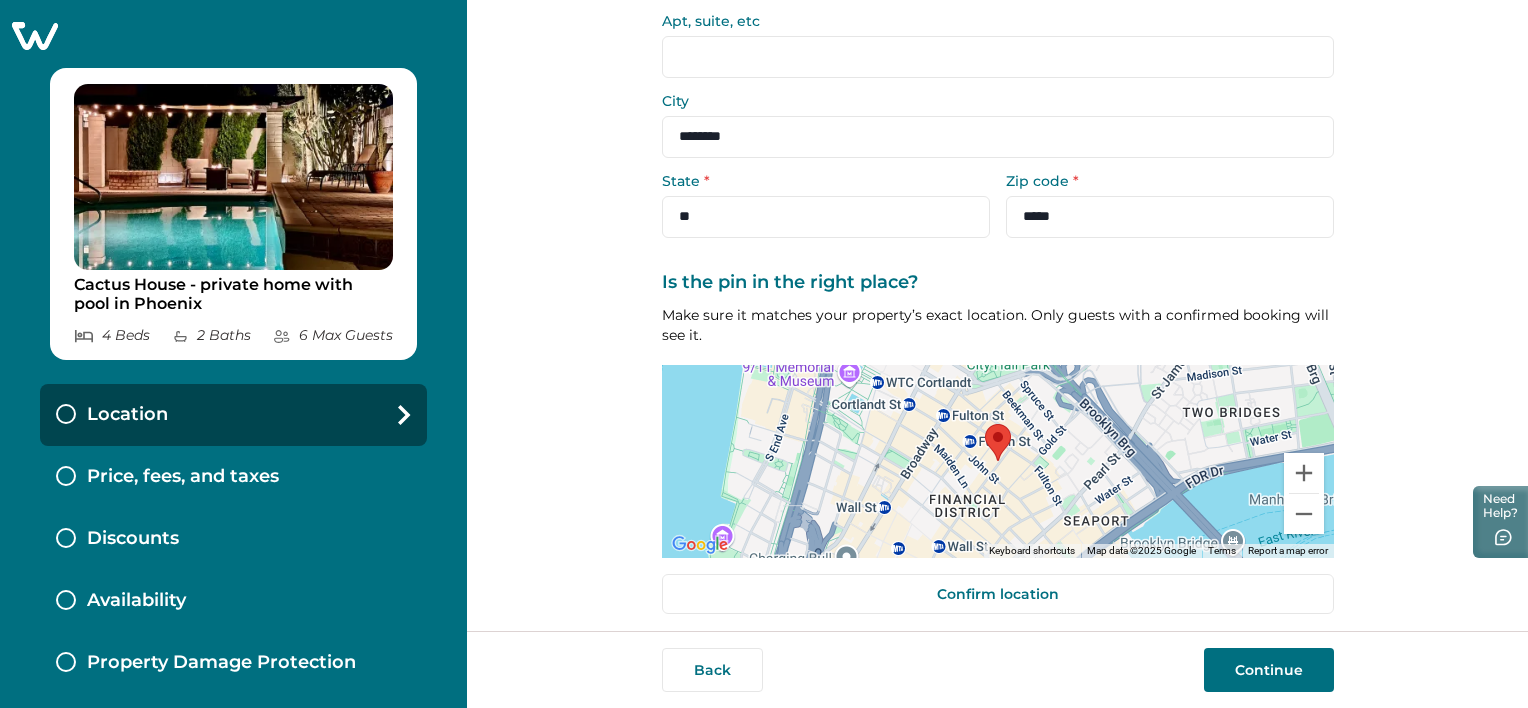 scroll, scrollTop: 241, scrollLeft: 0, axis: vertical 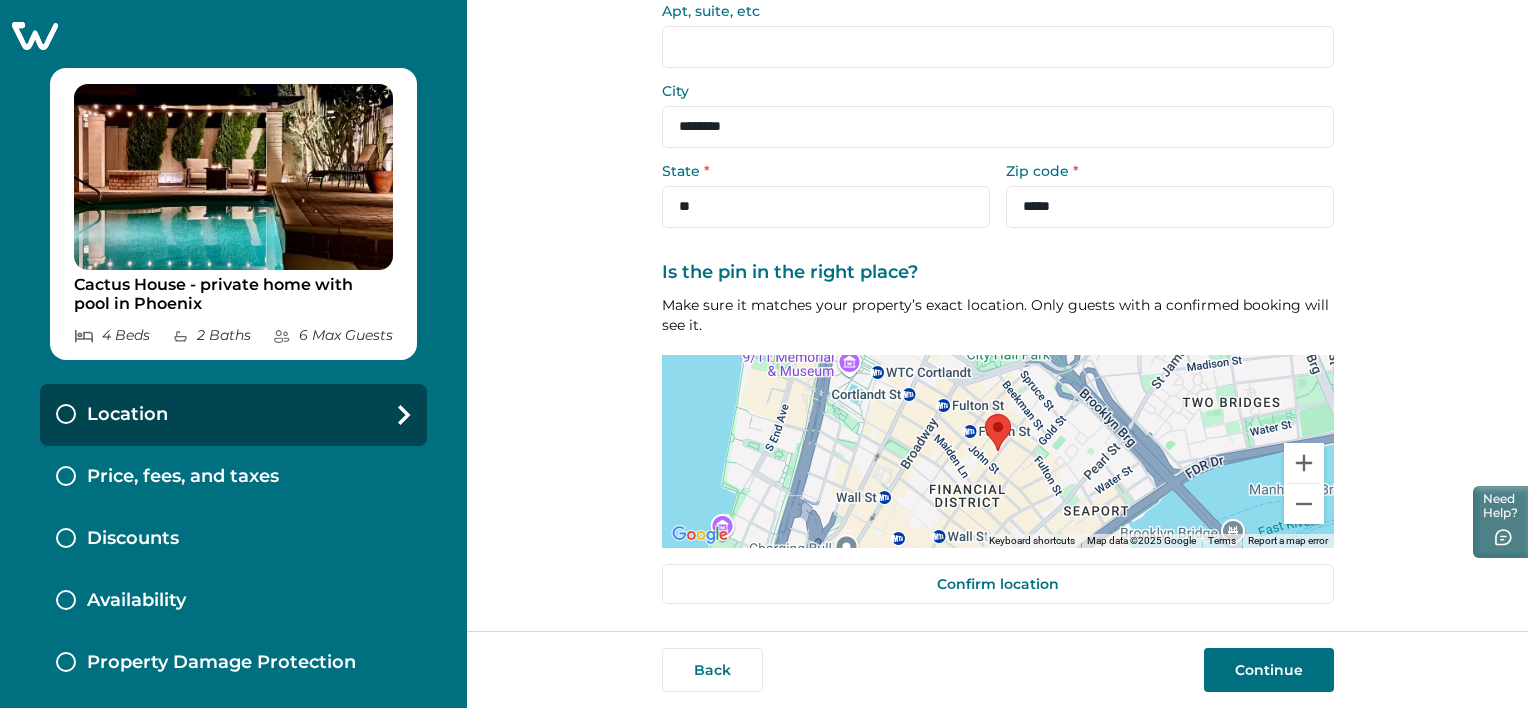 click on "Back Continue" at bounding box center [997, 669] 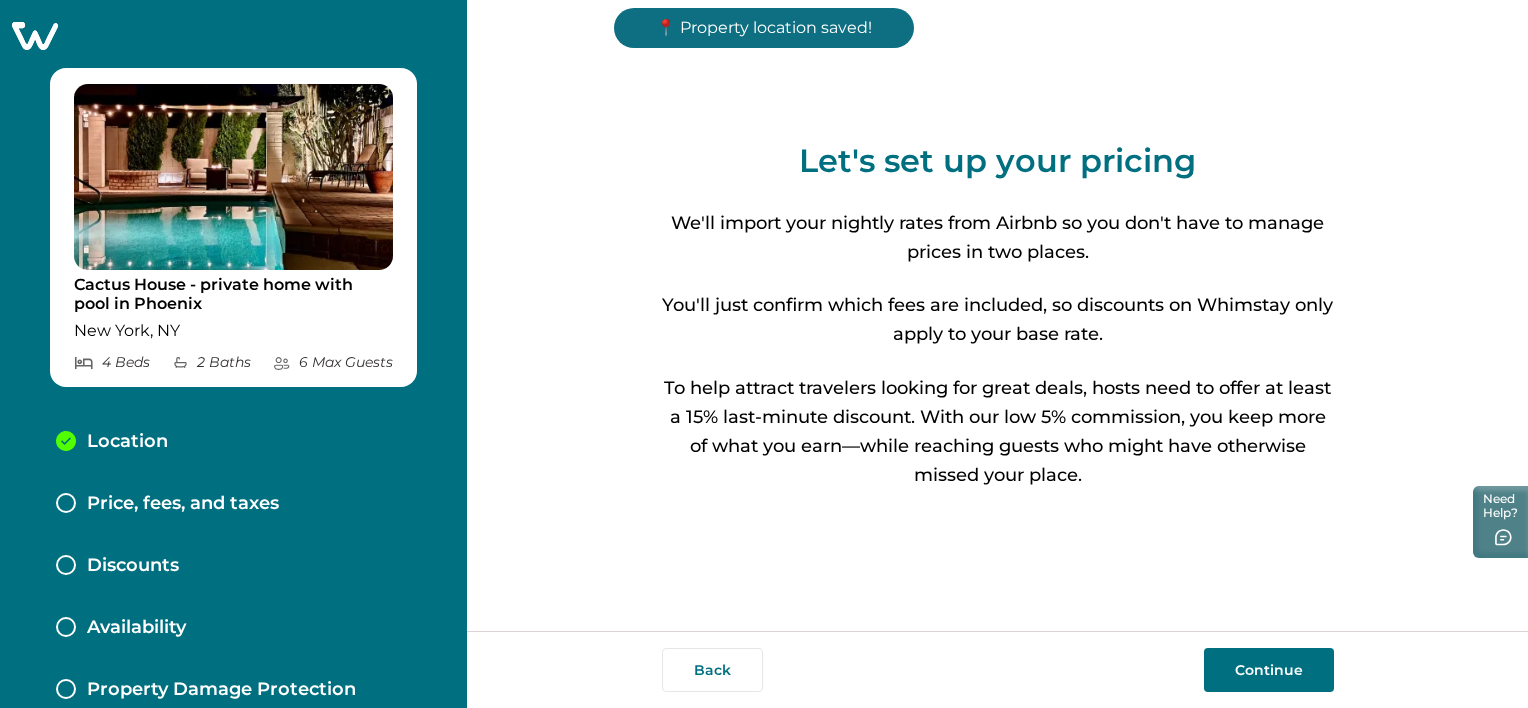 scroll, scrollTop: 0, scrollLeft: 0, axis: both 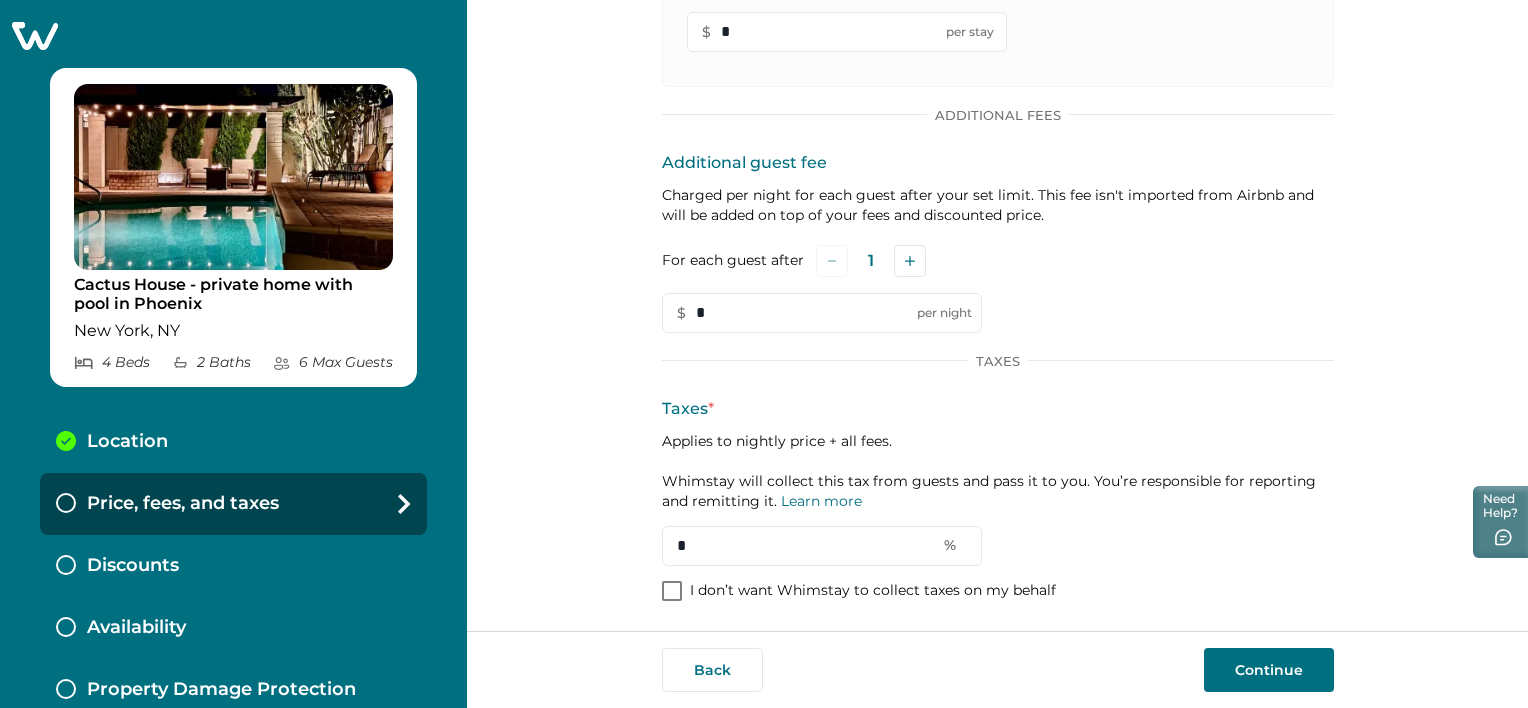 drag, startPoint x: 955, startPoint y: 579, endPoint x: 965, endPoint y: 589, distance: 14.142136 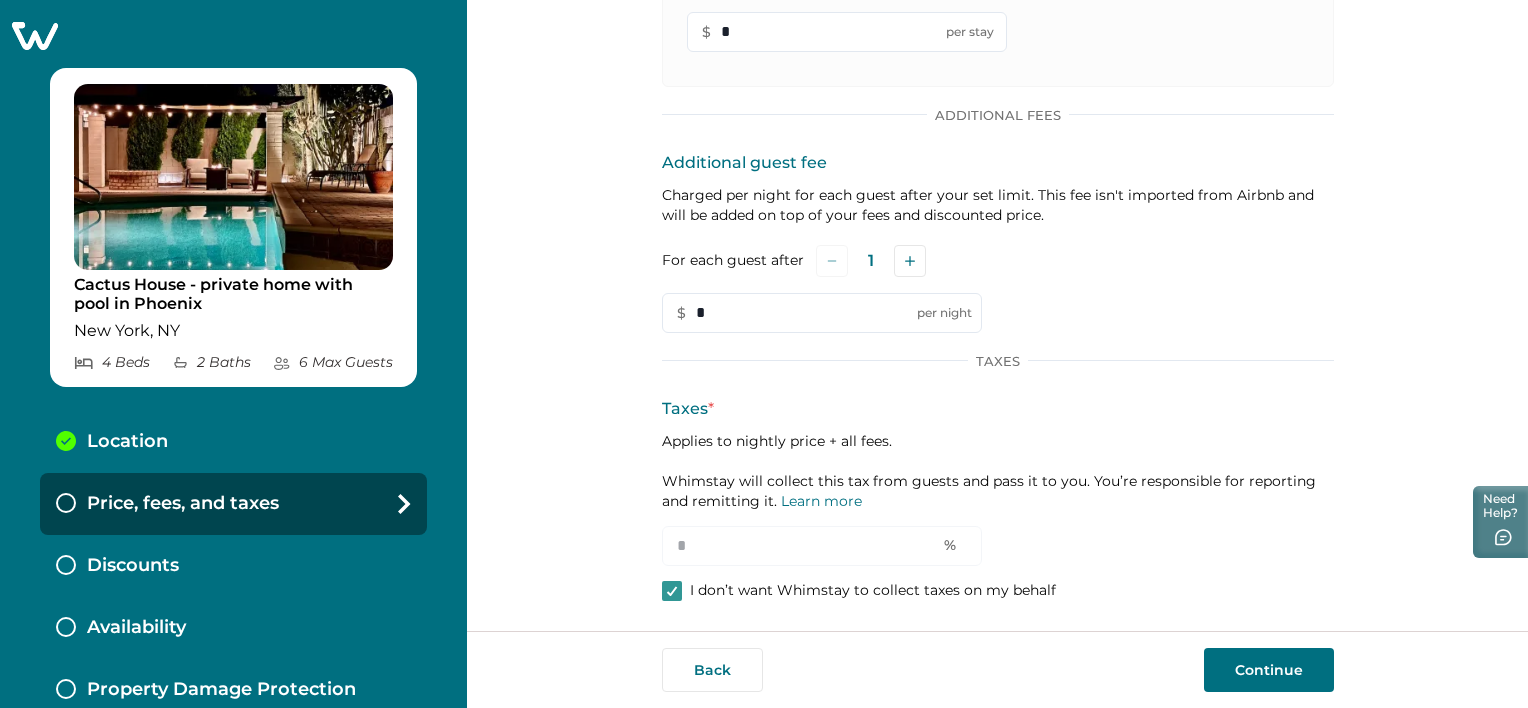 click on "Continue" at bounding box center (1269, 670) 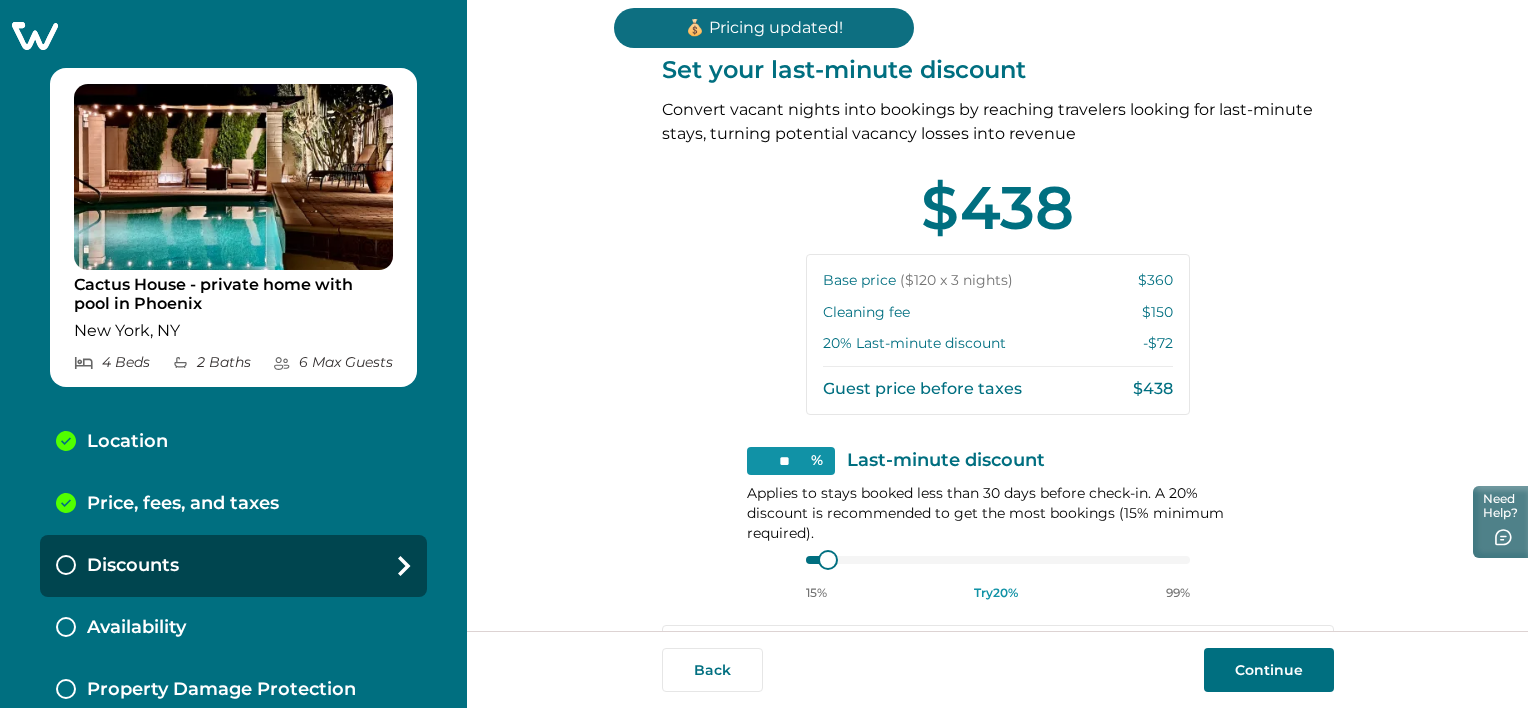 scroll, scrollTop: 152, scrollLeft: 0, axis: vertical 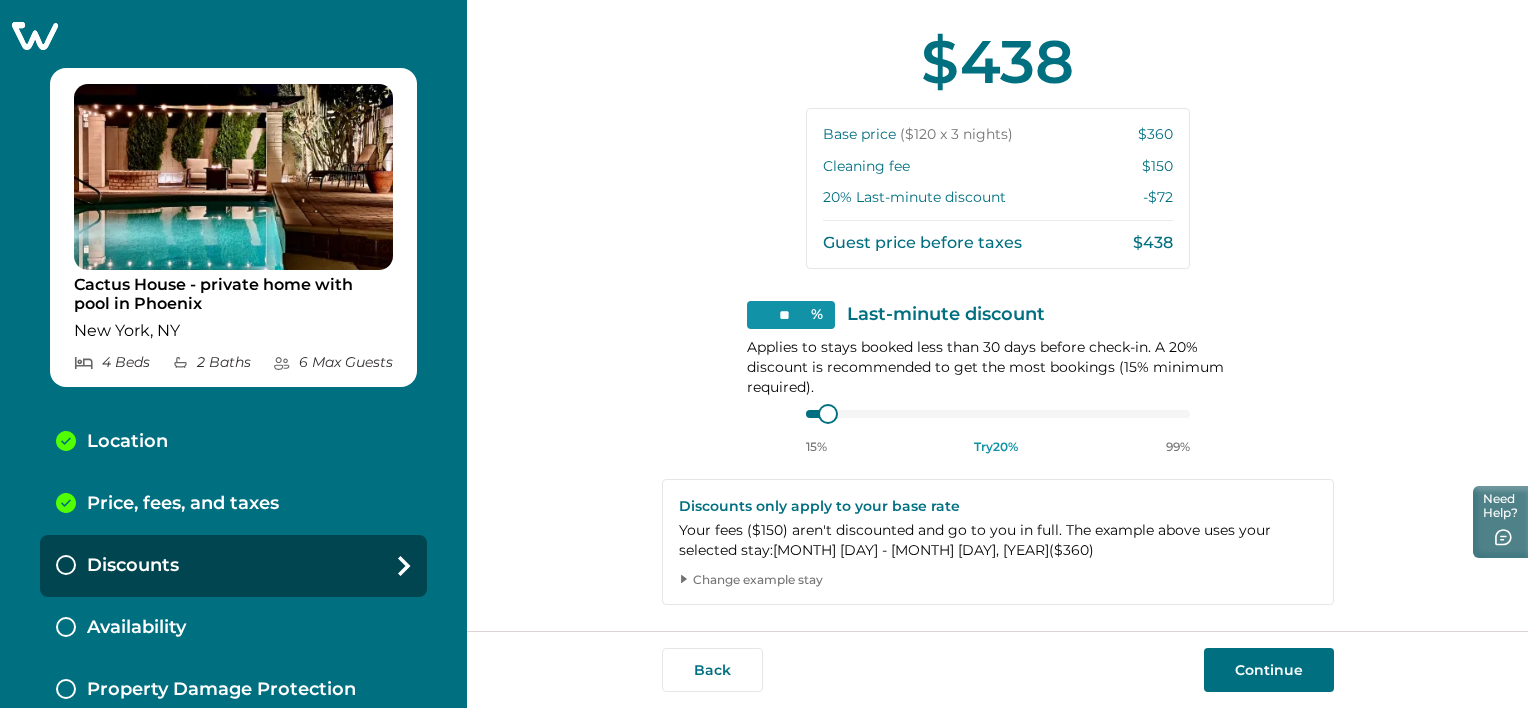 click on "Continue" at bounding box center [1269, 670] 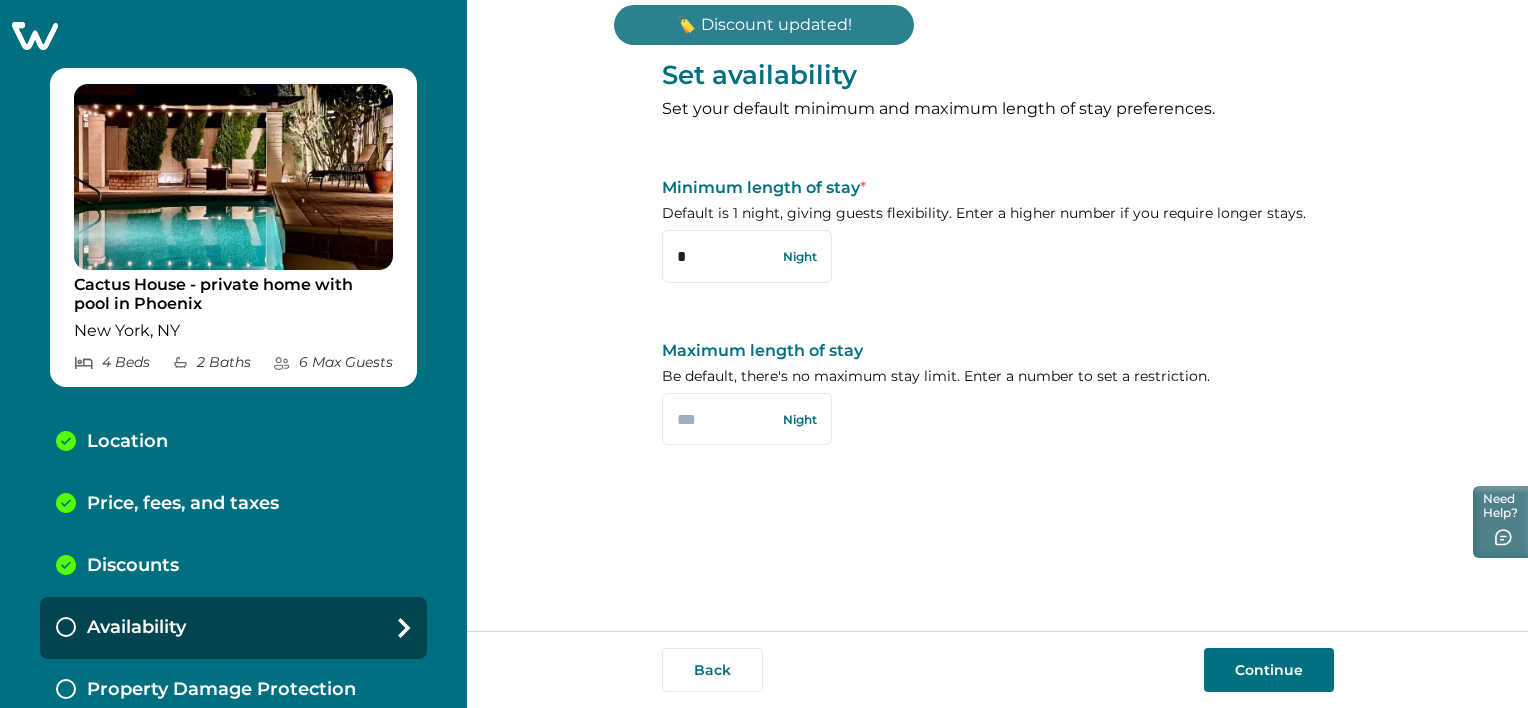 scroll, scrollTop: 0, scrollLeft: 0, axis: both 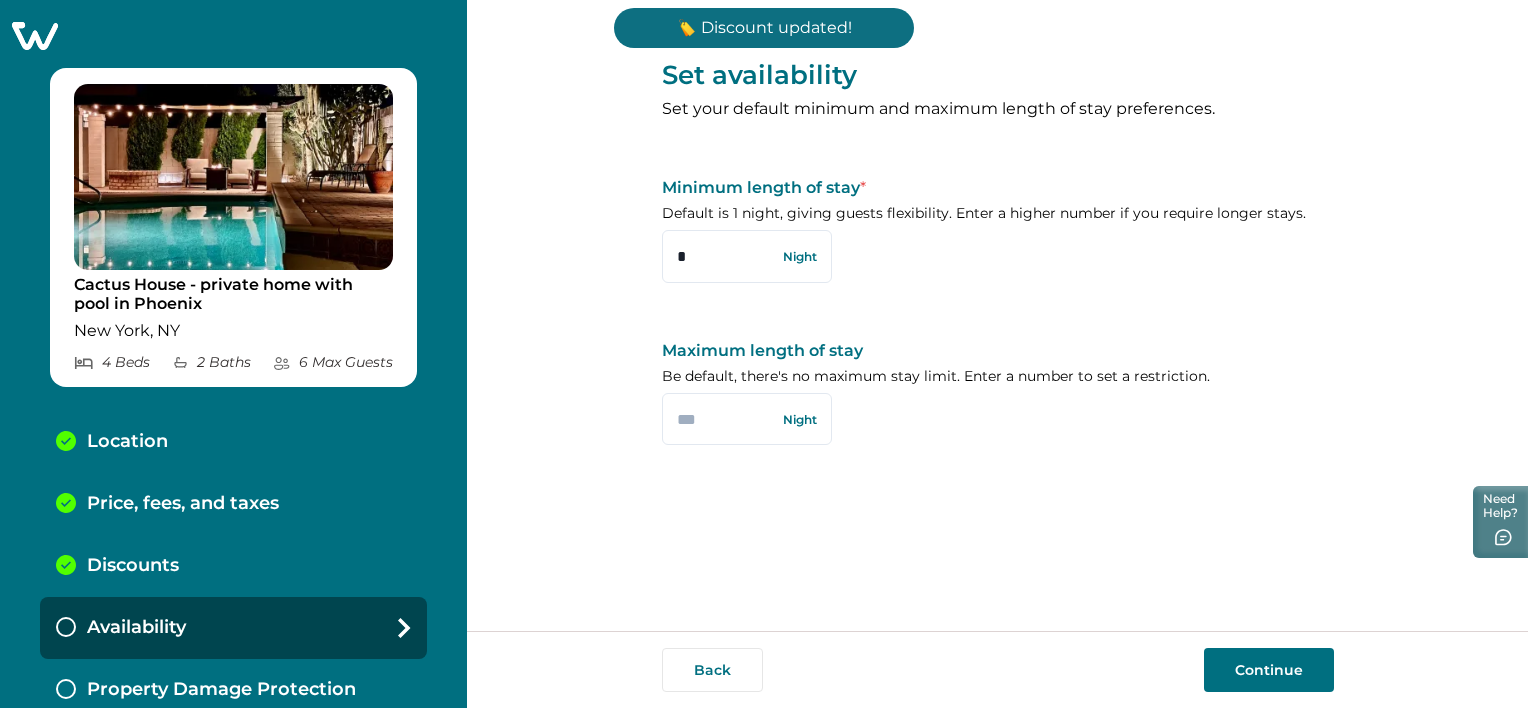 click on "Continue" at bounding box center (1269, 670) 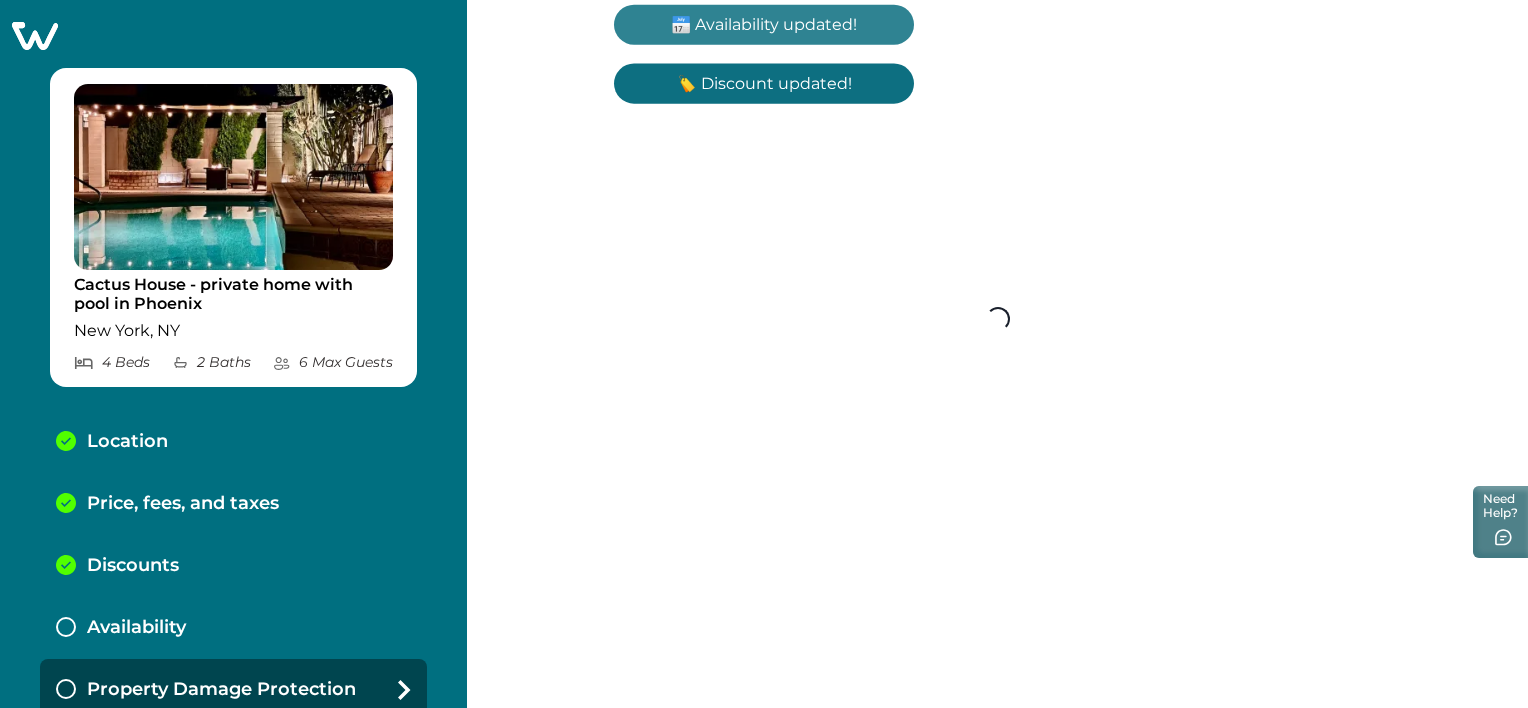 scroll, scrollTop: 12, scrollLeft: 0, axis: vertical 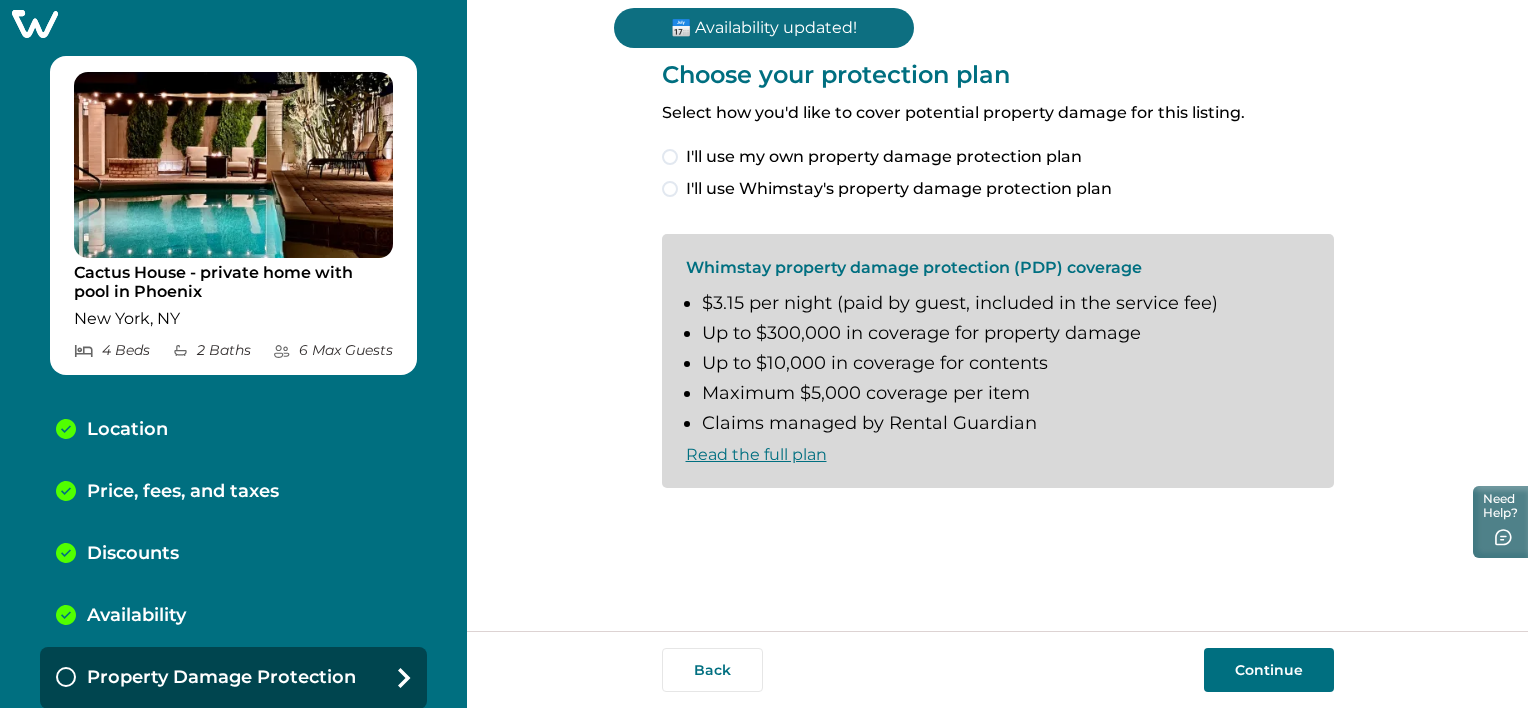 click on "I'll use my own property damage protection plan" at bounding box center [884, 157] 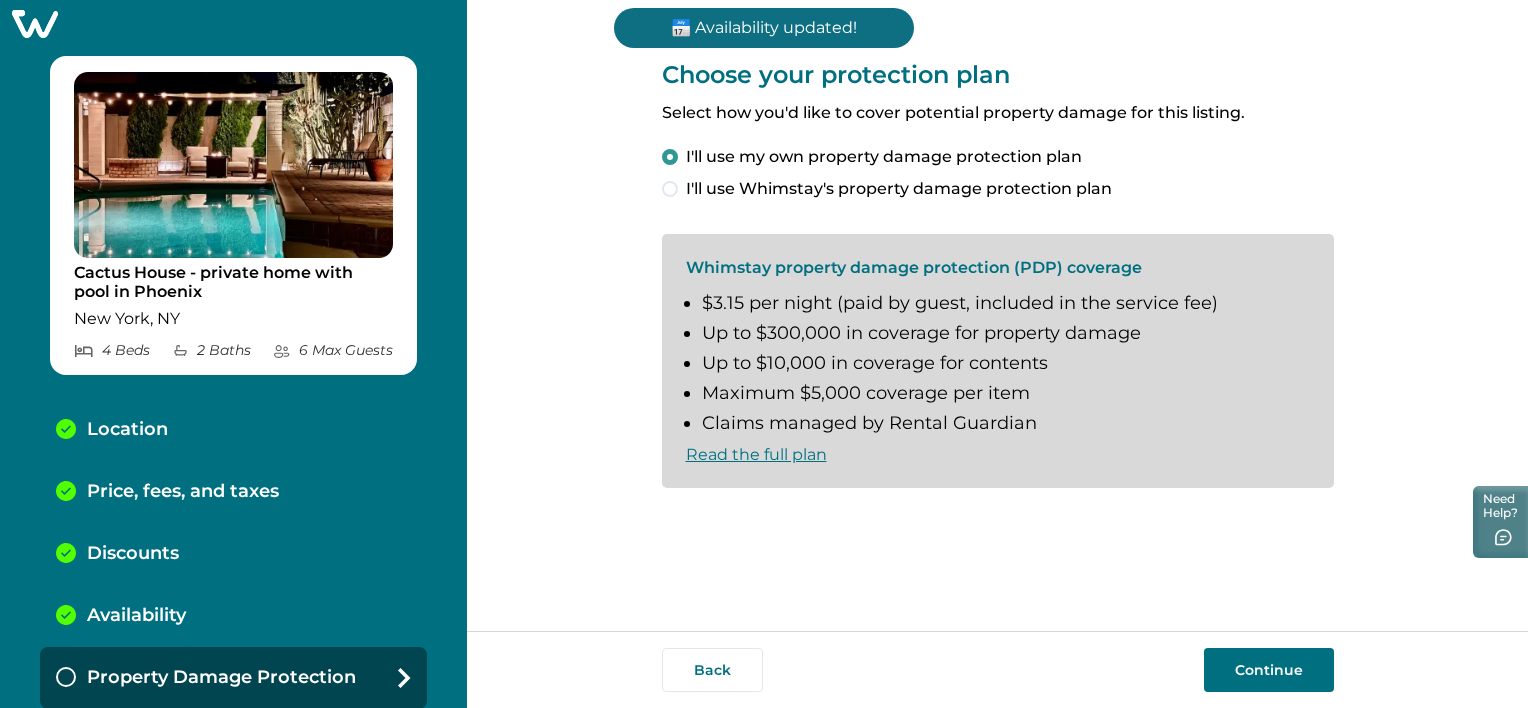 click on "Continue" at bounding box center [1269, 670] 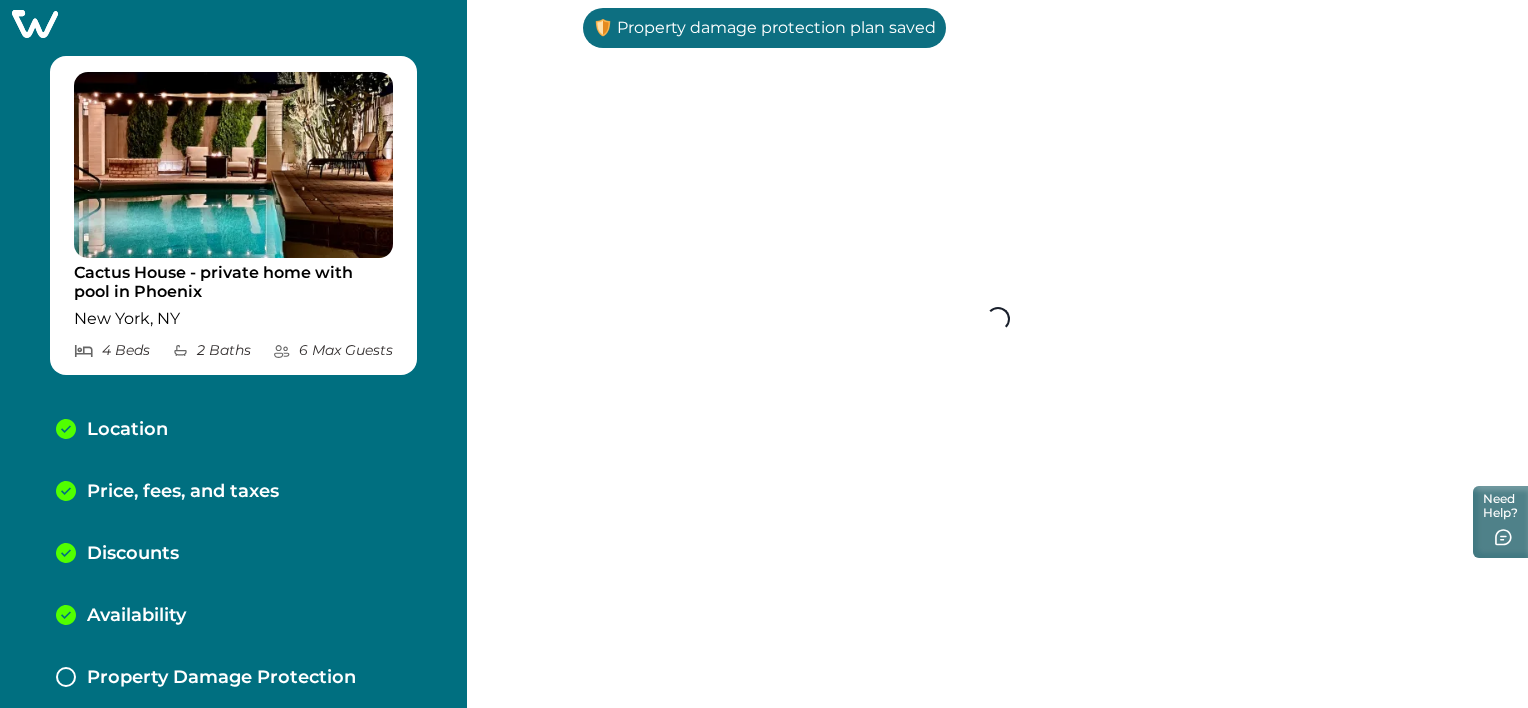 scroll, scrollTop: 74, scrollLeft: 0, axis: vertical 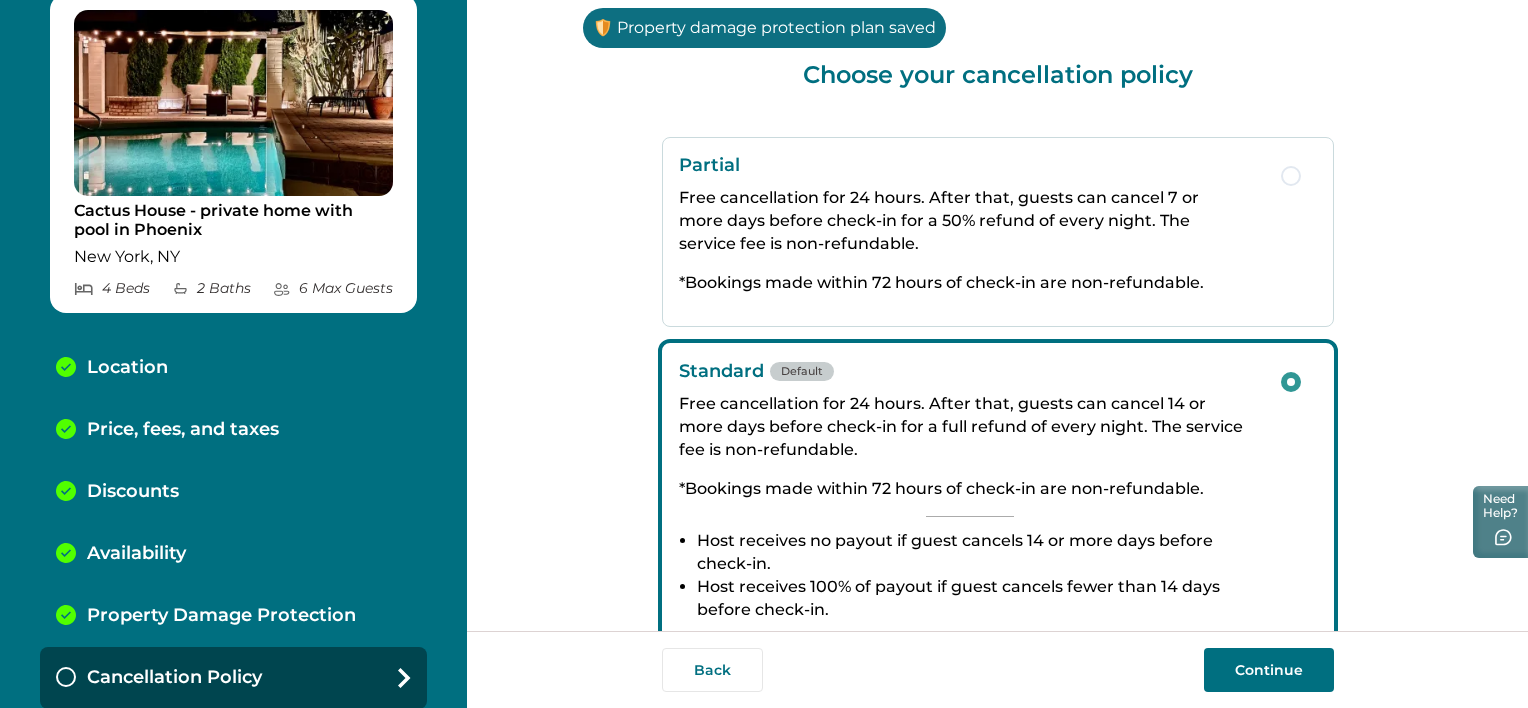 click on "Continue" at bounding box center [1269, 670] 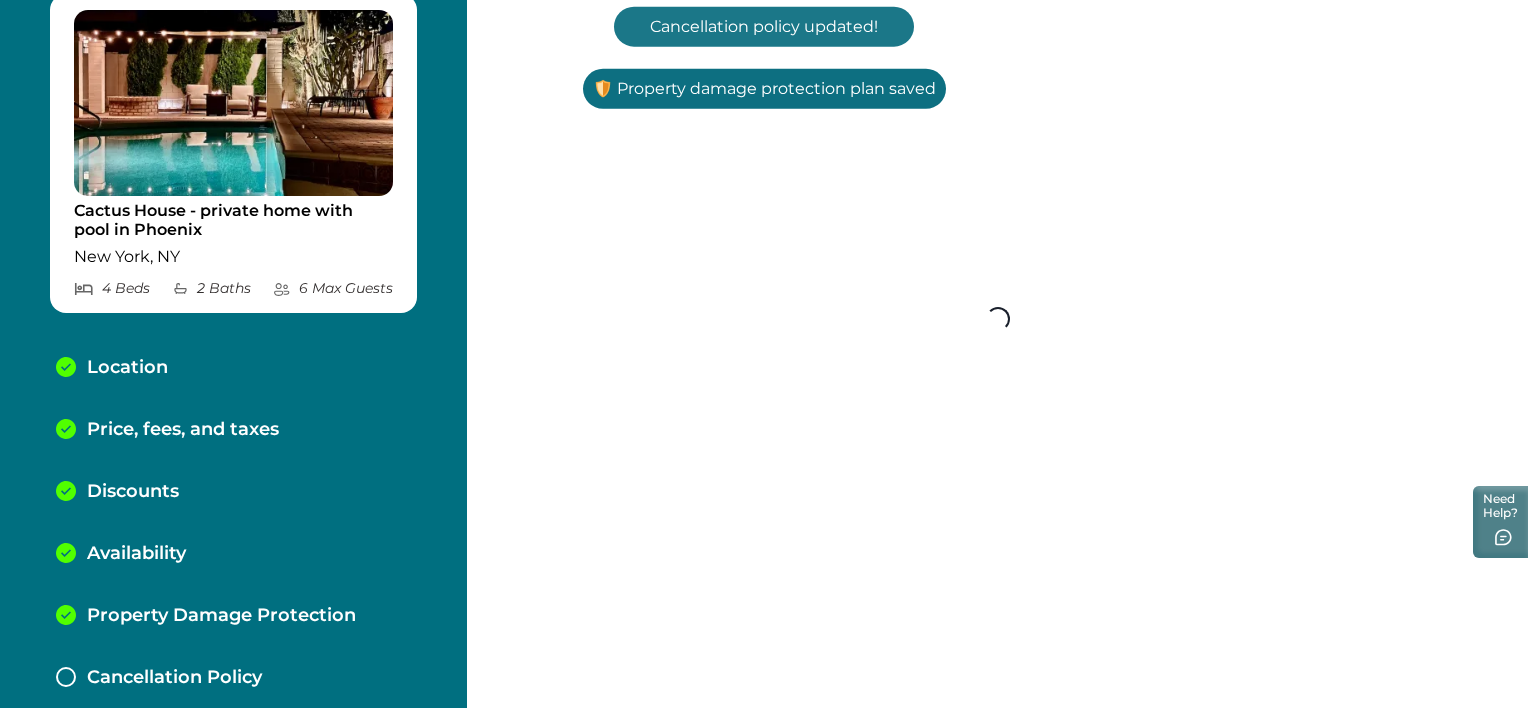 scroll, scrollTop: 136, scrollLeft: 0, axis: vertical 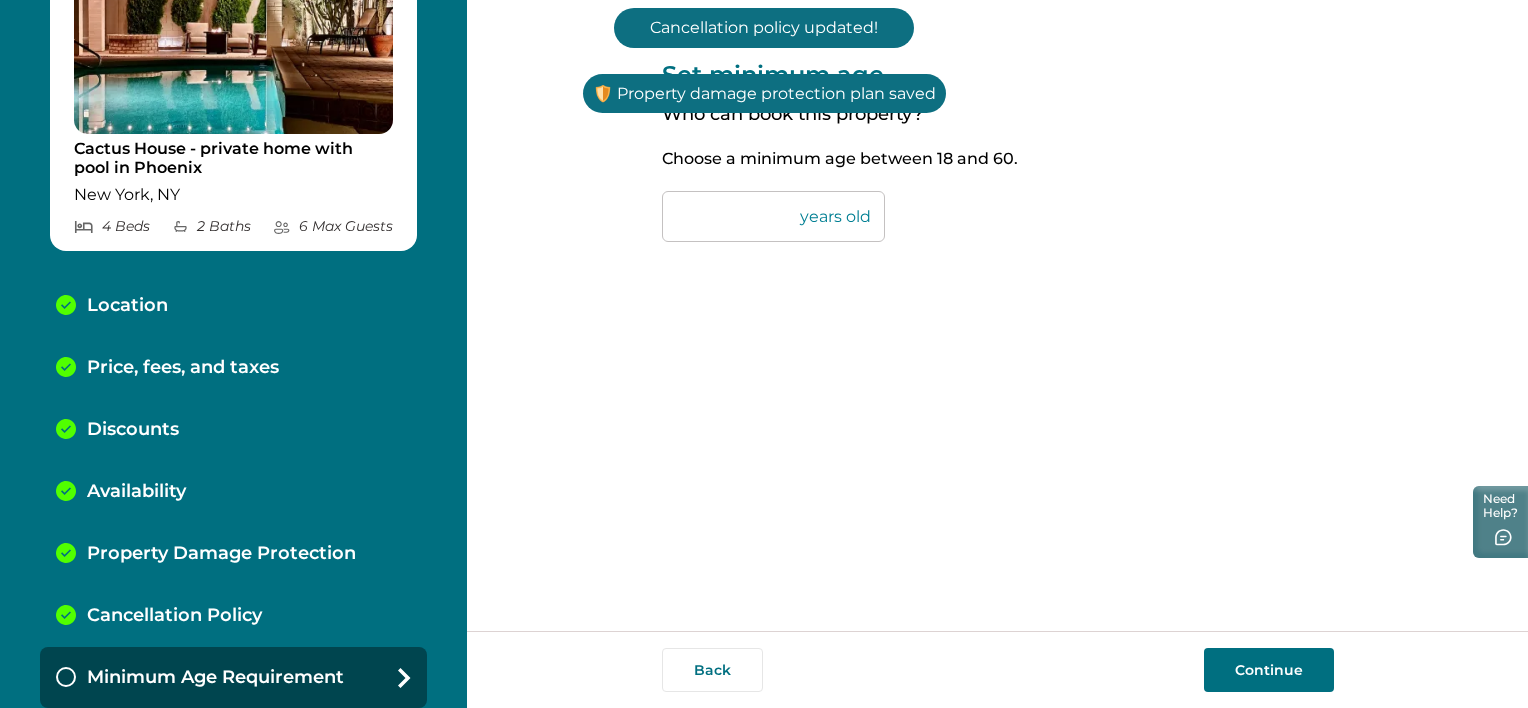 click on "Continue" at bounding box center [1269, 670] 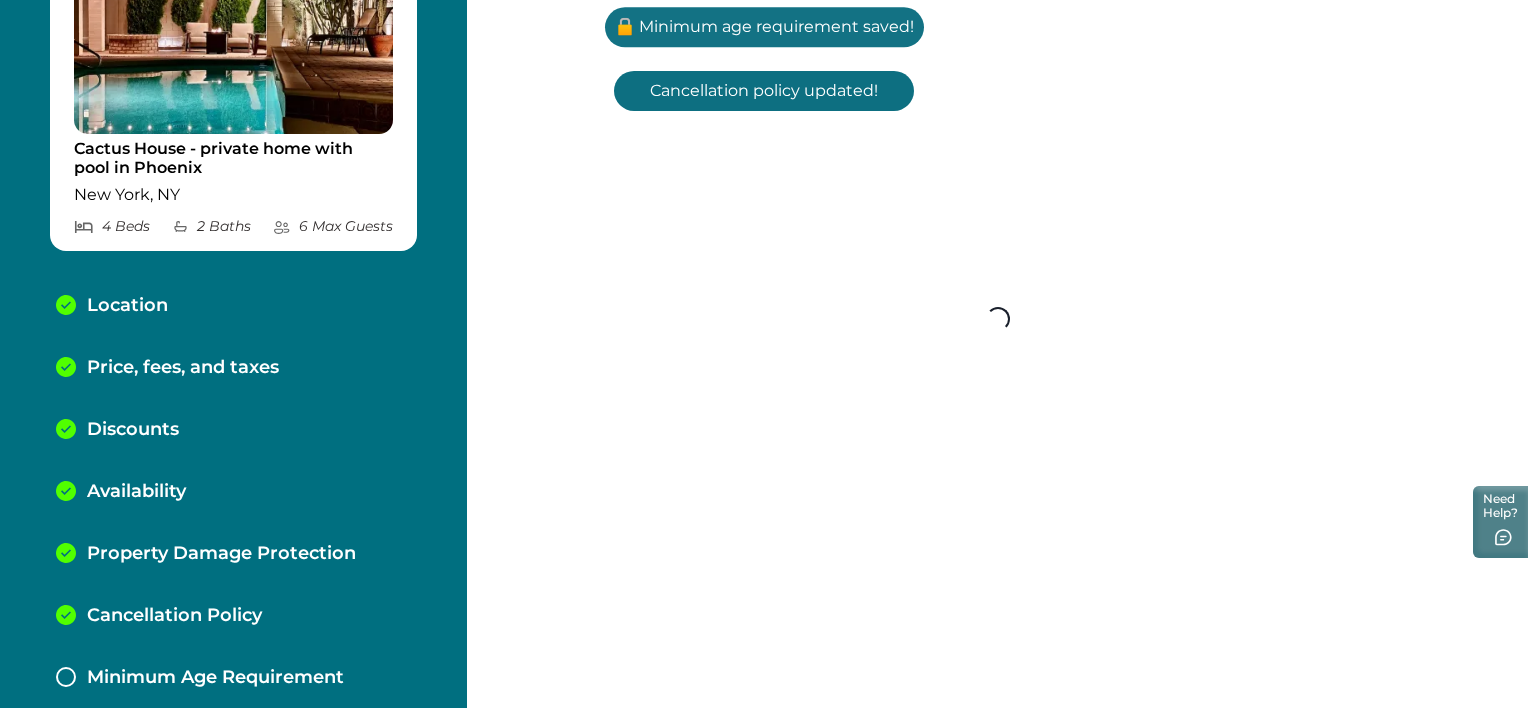 scroll, scrollTop: 198, scrollLeft: 0, axis: vertical 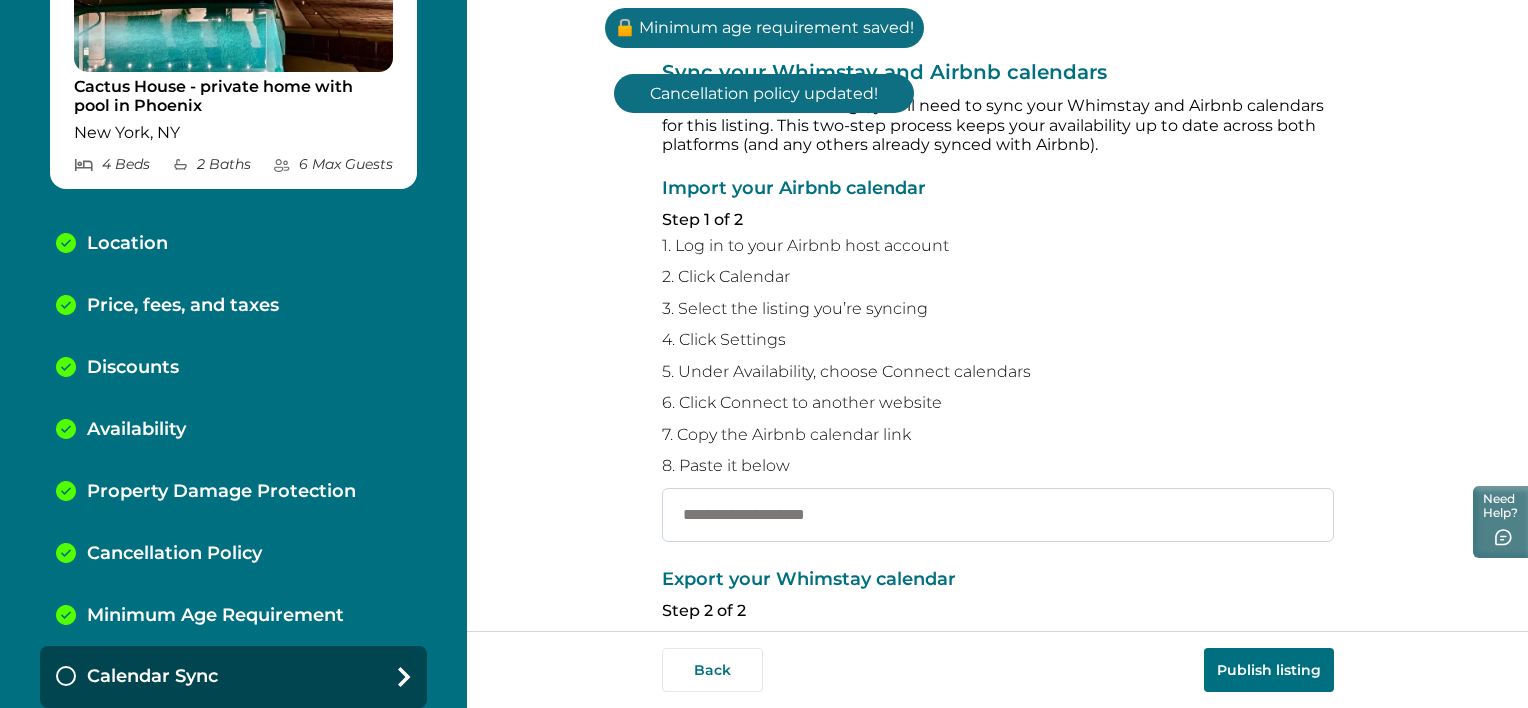 click at bounding box center (998, 515) 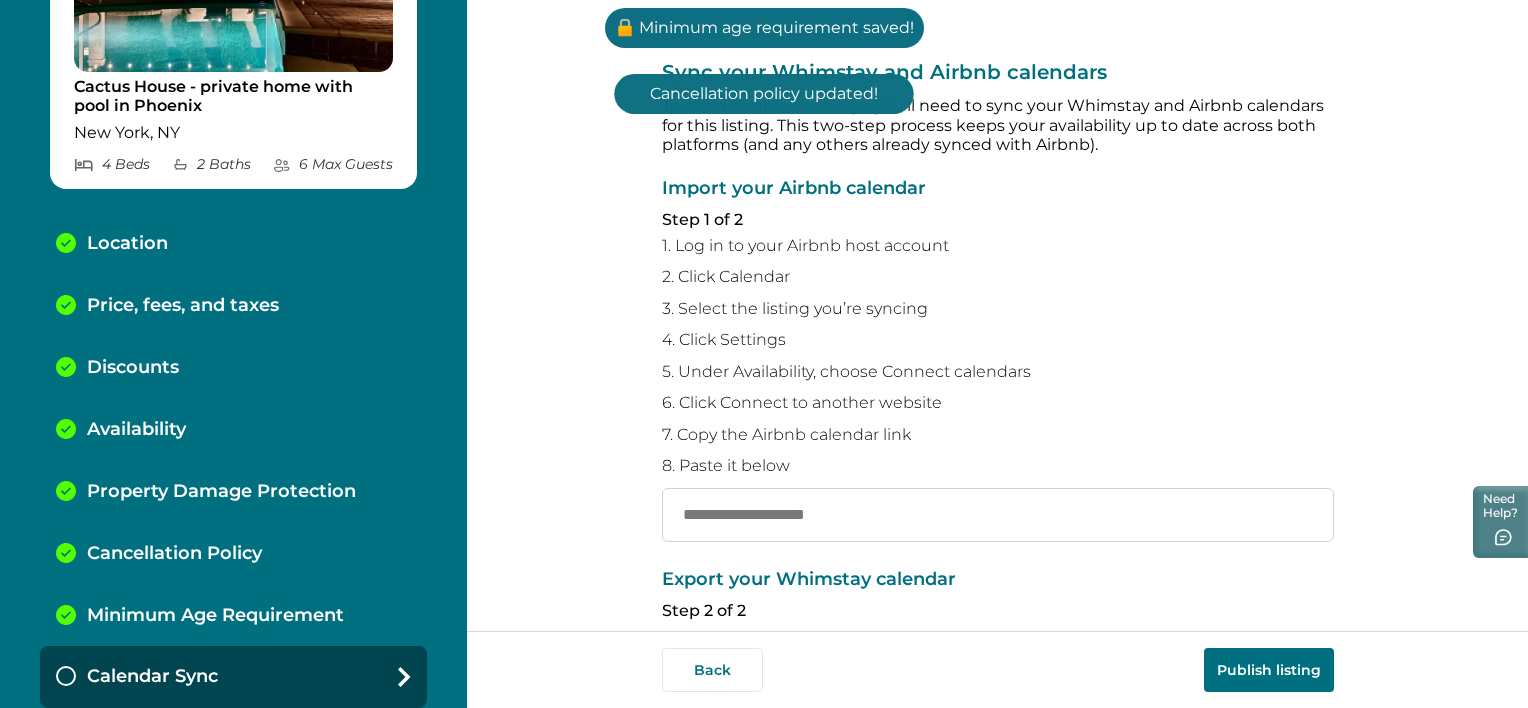paste on "**********" 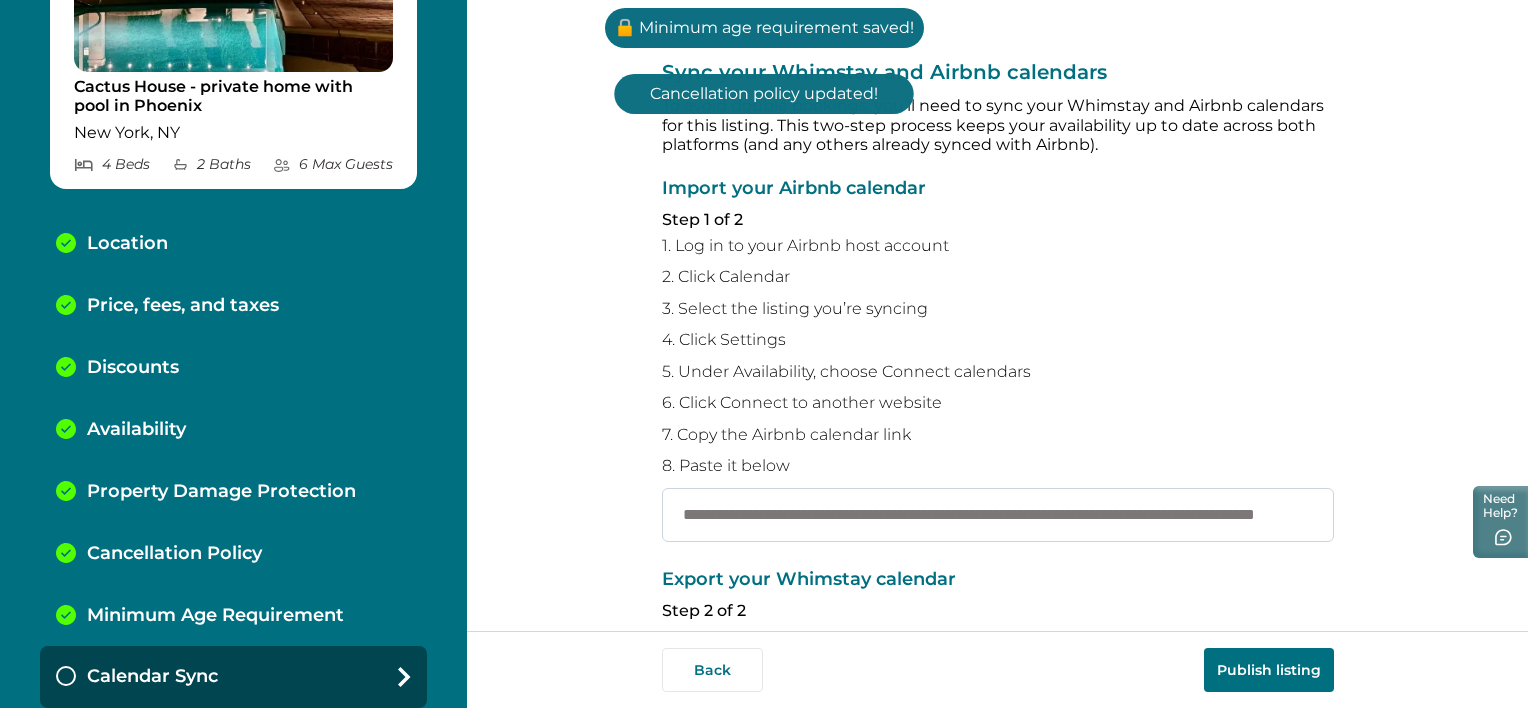 scroll, scrollTop: 0, scrollLeft: 208, axis: horizontal 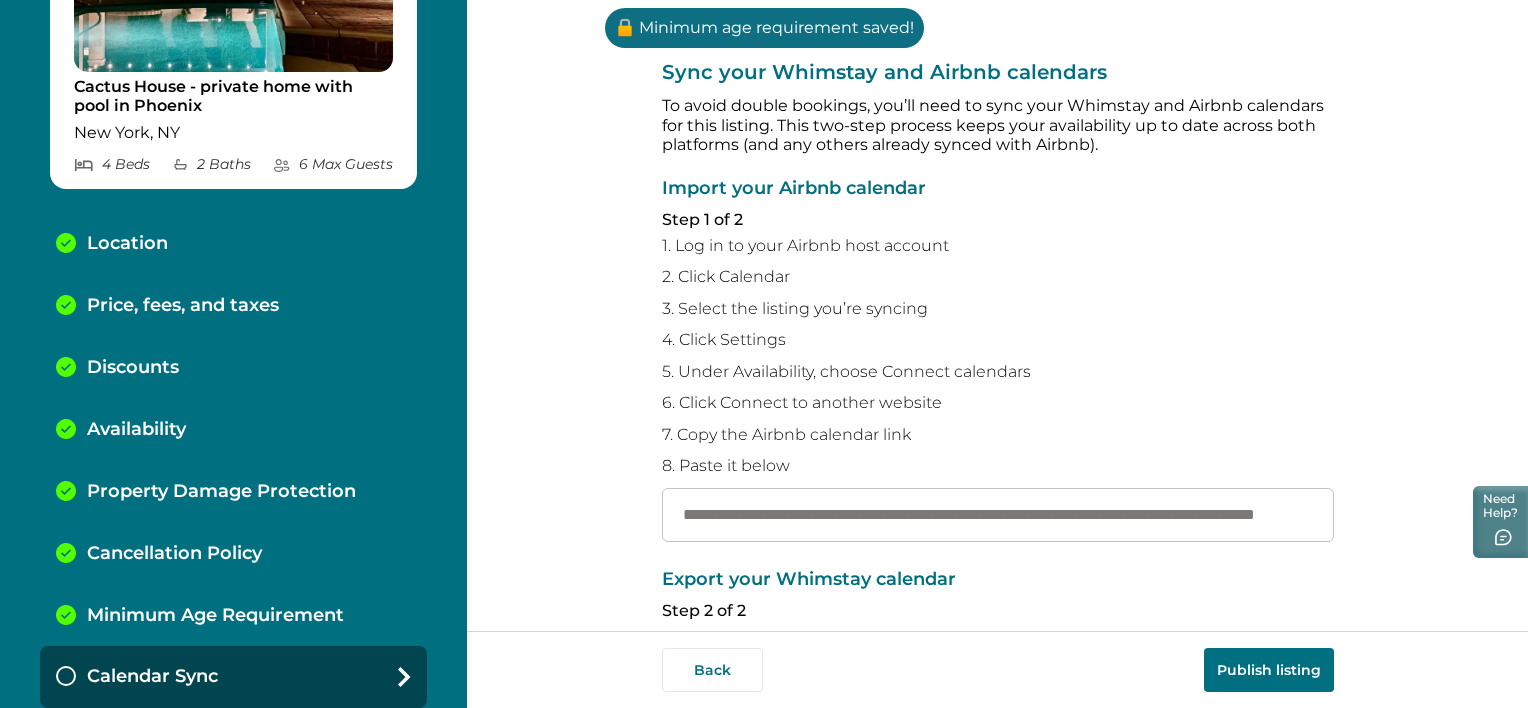 type on "**********" 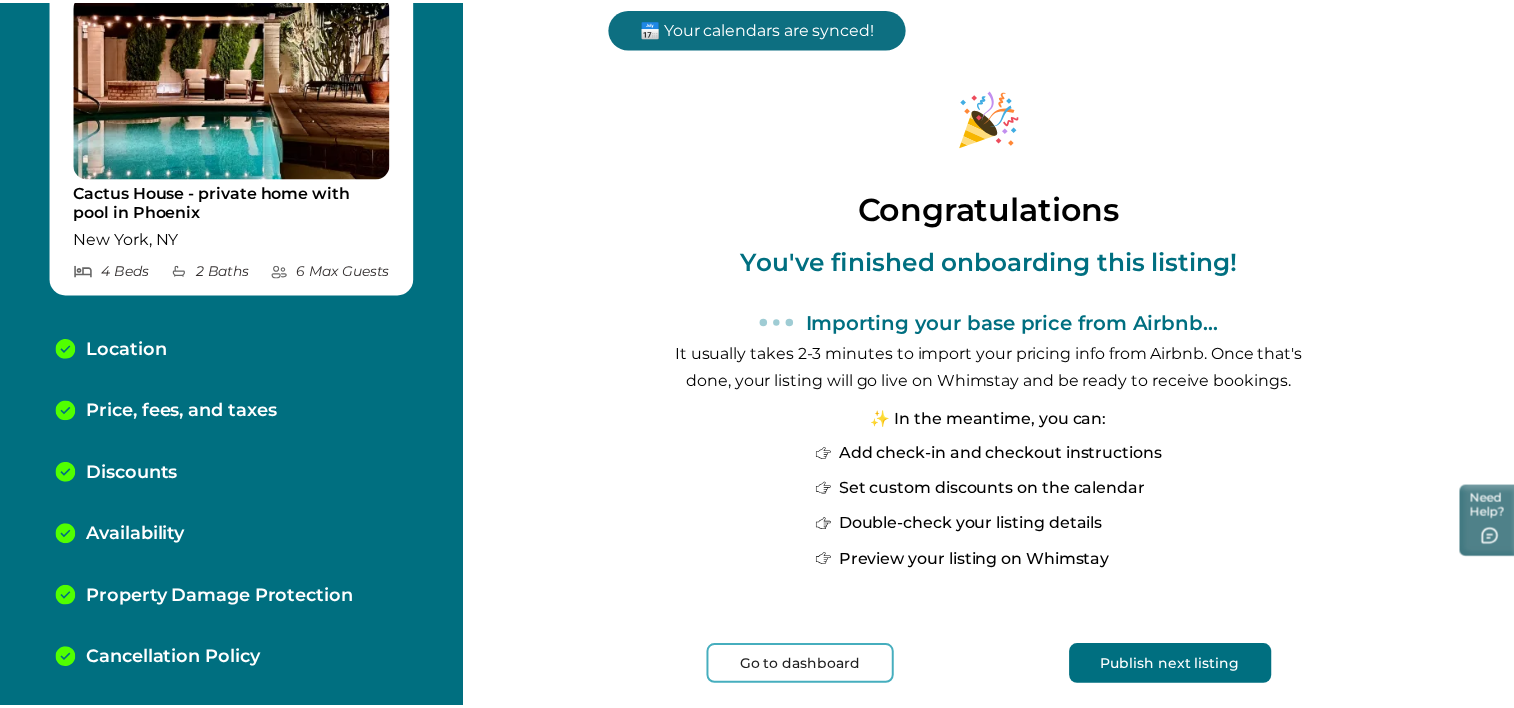 scroll, scrollTop: 0, scrollLeft: 0, axis: both 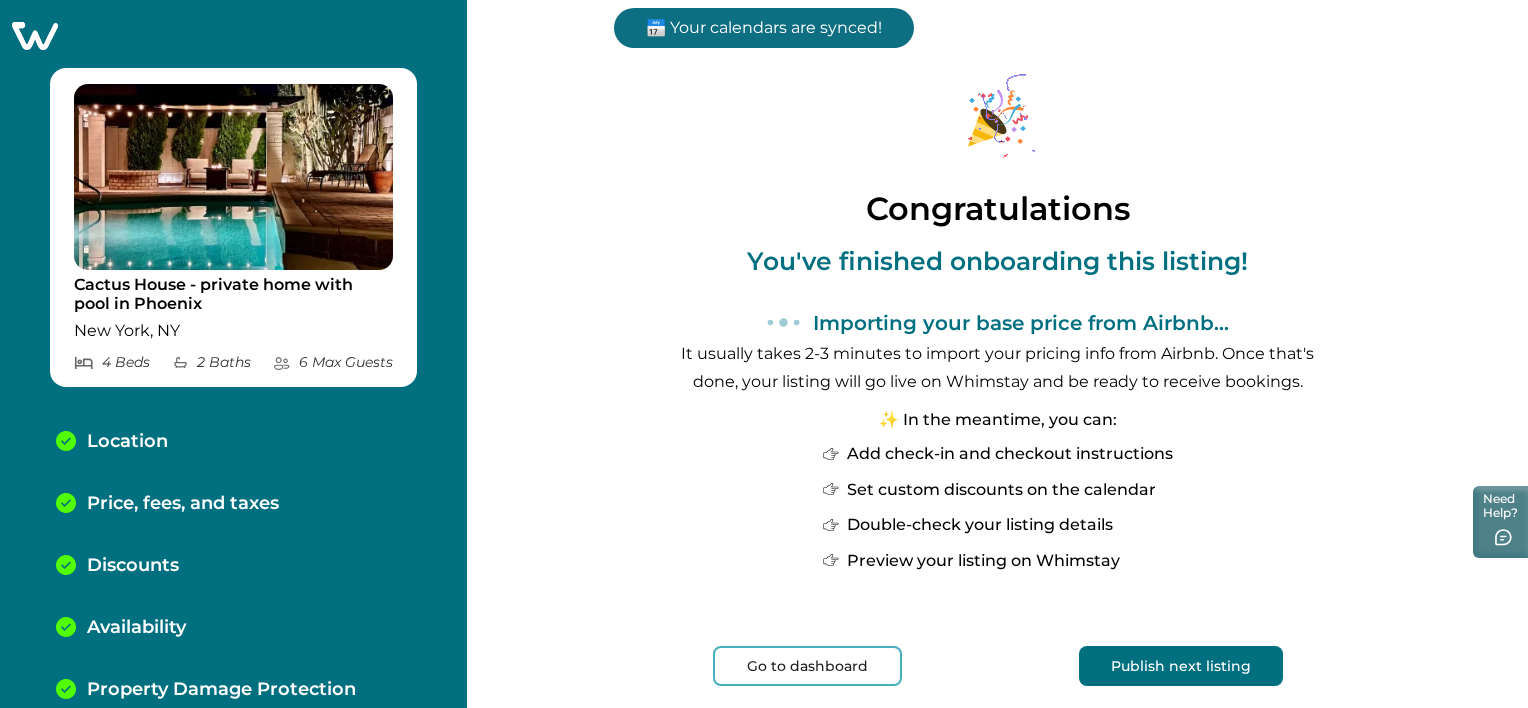 click 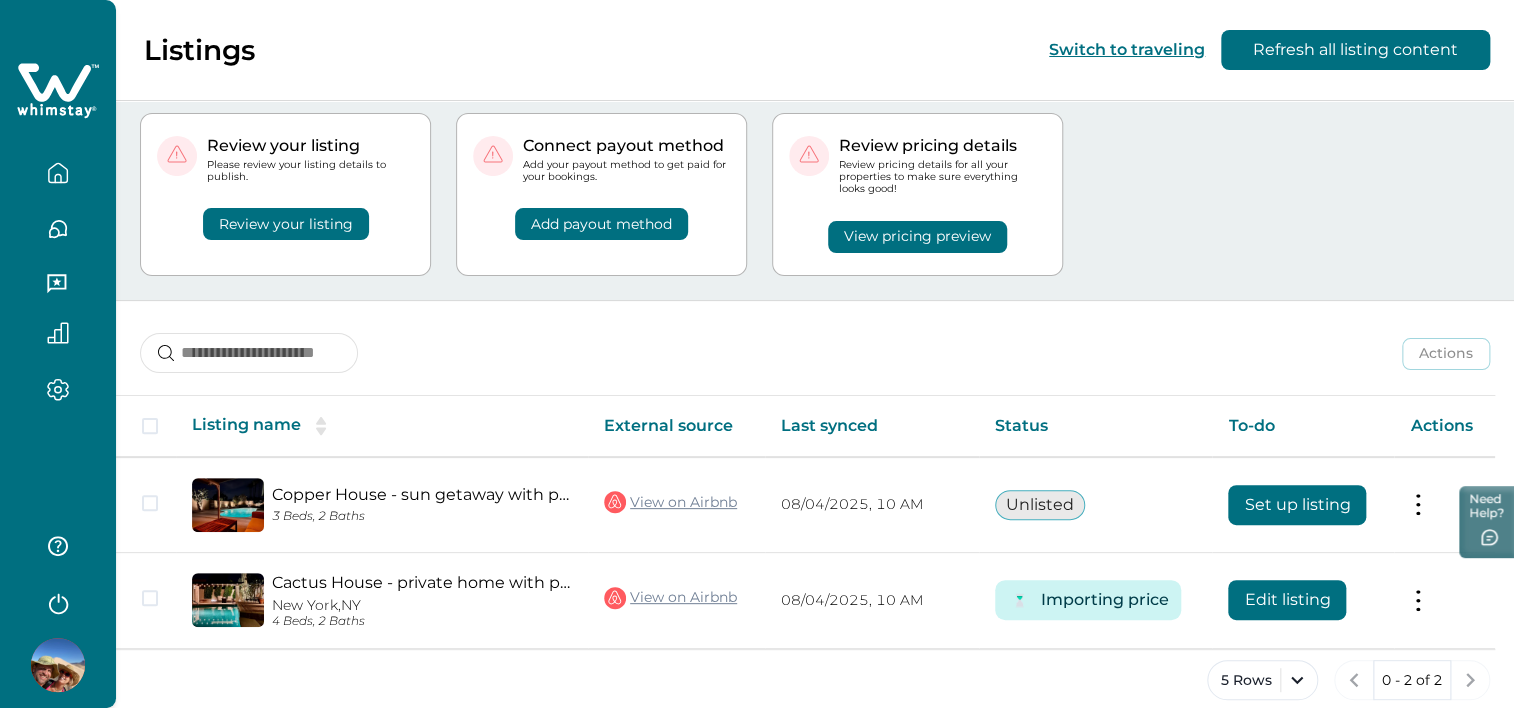 scroll, scrollTop: 65, scrollLeft: 0, axis: vertical 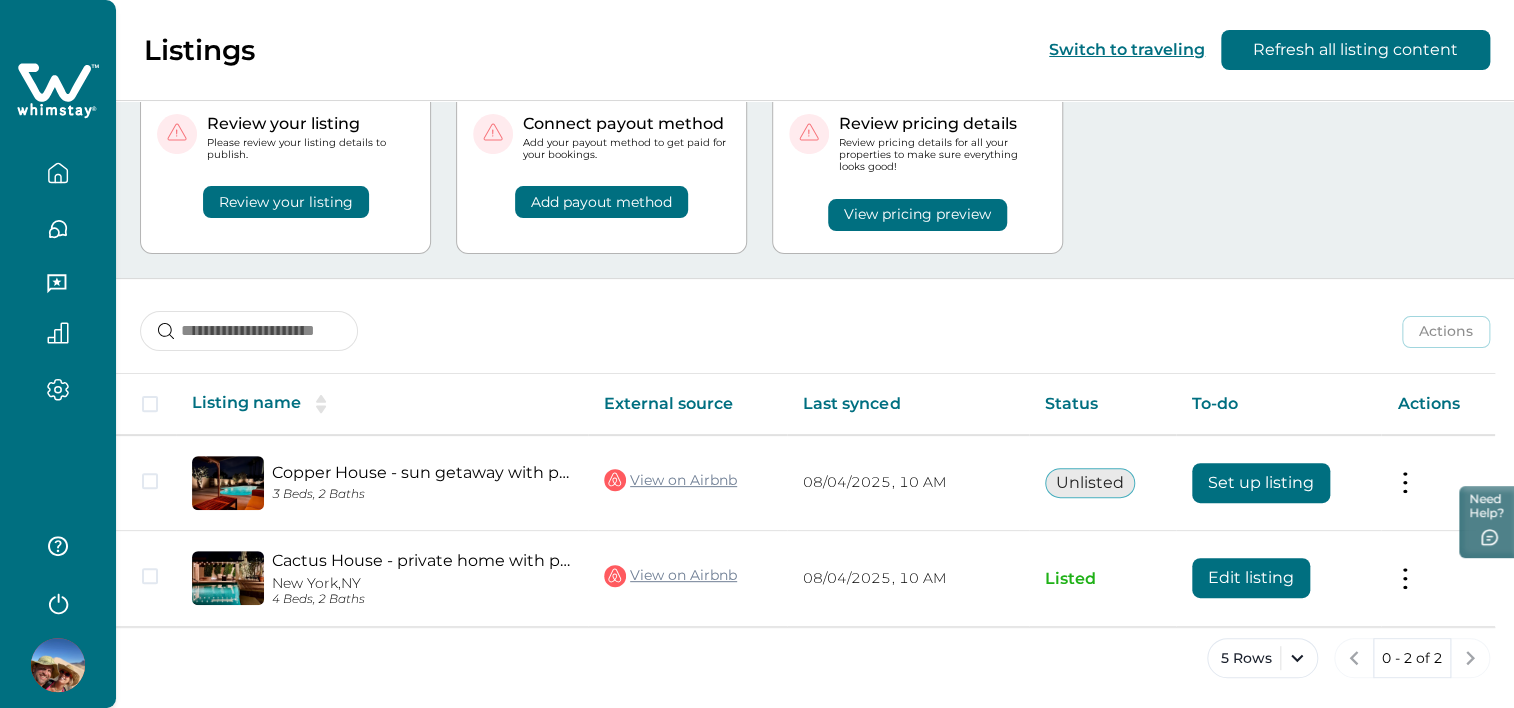 click at bounding box center (58, 354) 